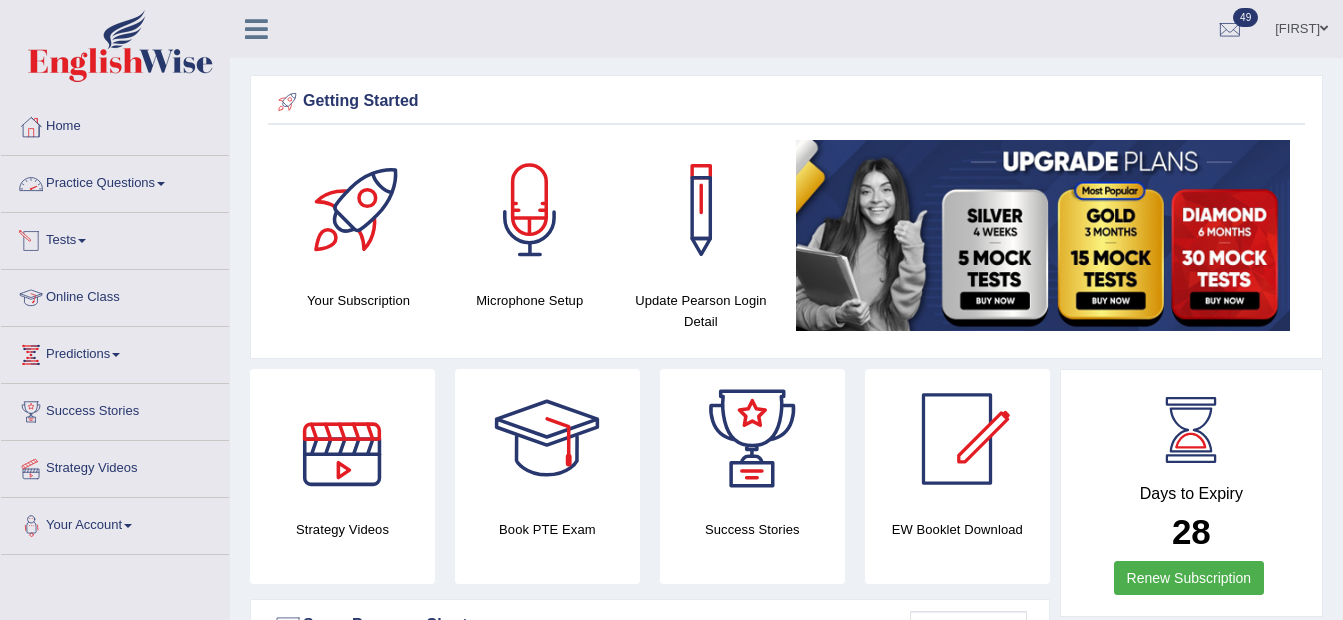 scroll, scrollTop: 0, scrollLeft: 0, axis: both 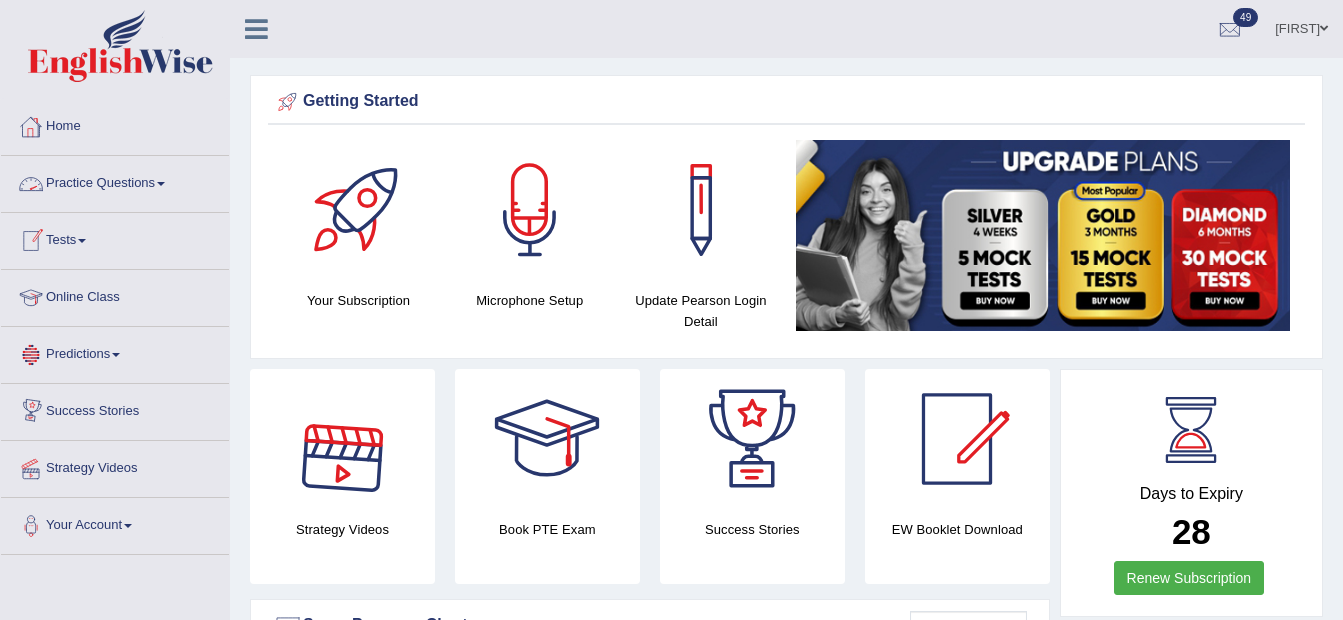 click at bounding box center [161, 184] 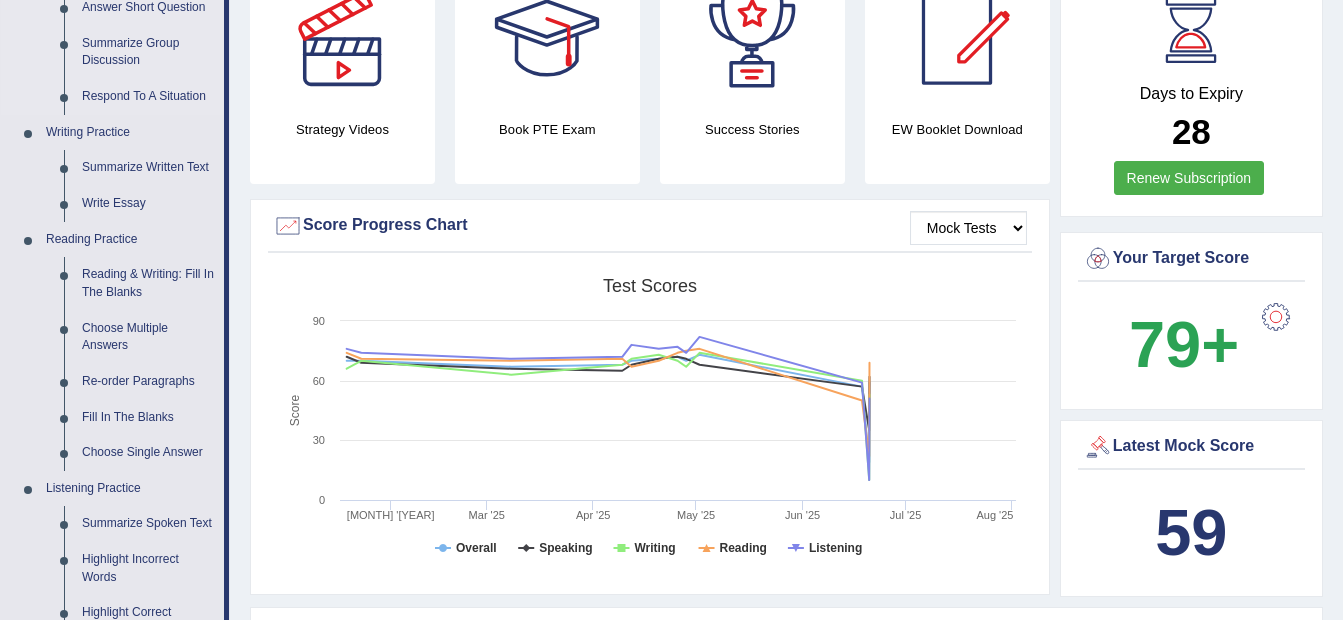 scroll, scrollTop: 500, scrollLeft: 0, axis: vertical 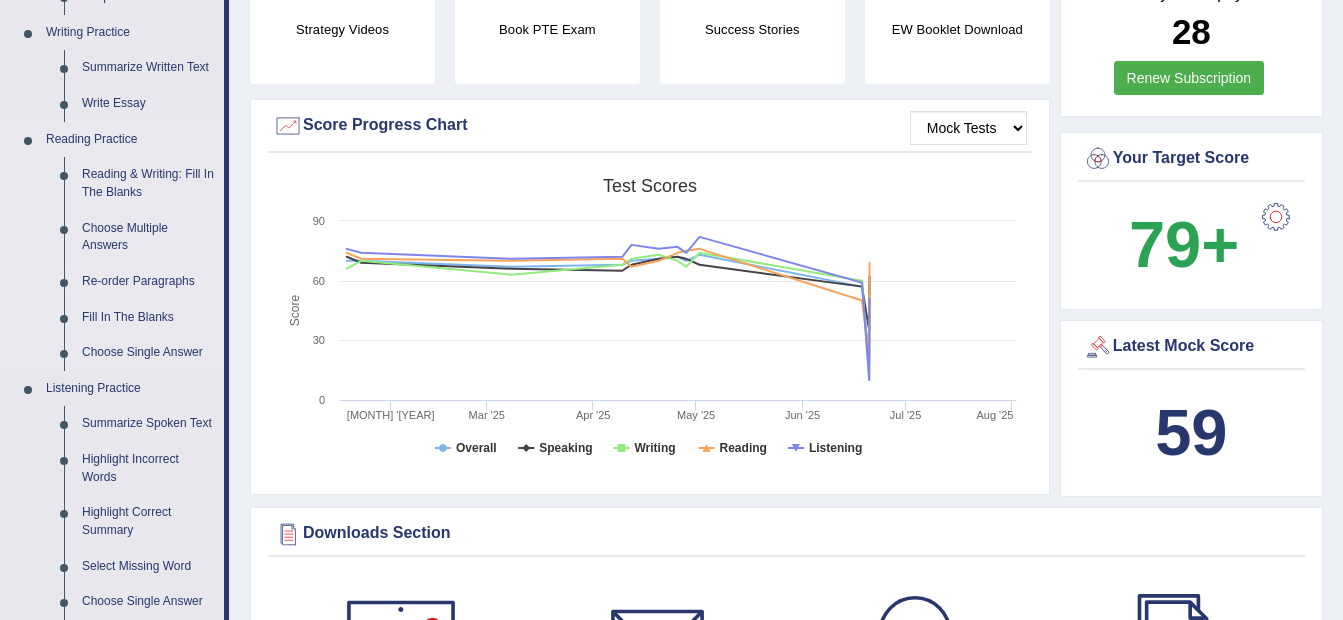 click on "Re-order Paragraphs" at bounding box center (148, 282) 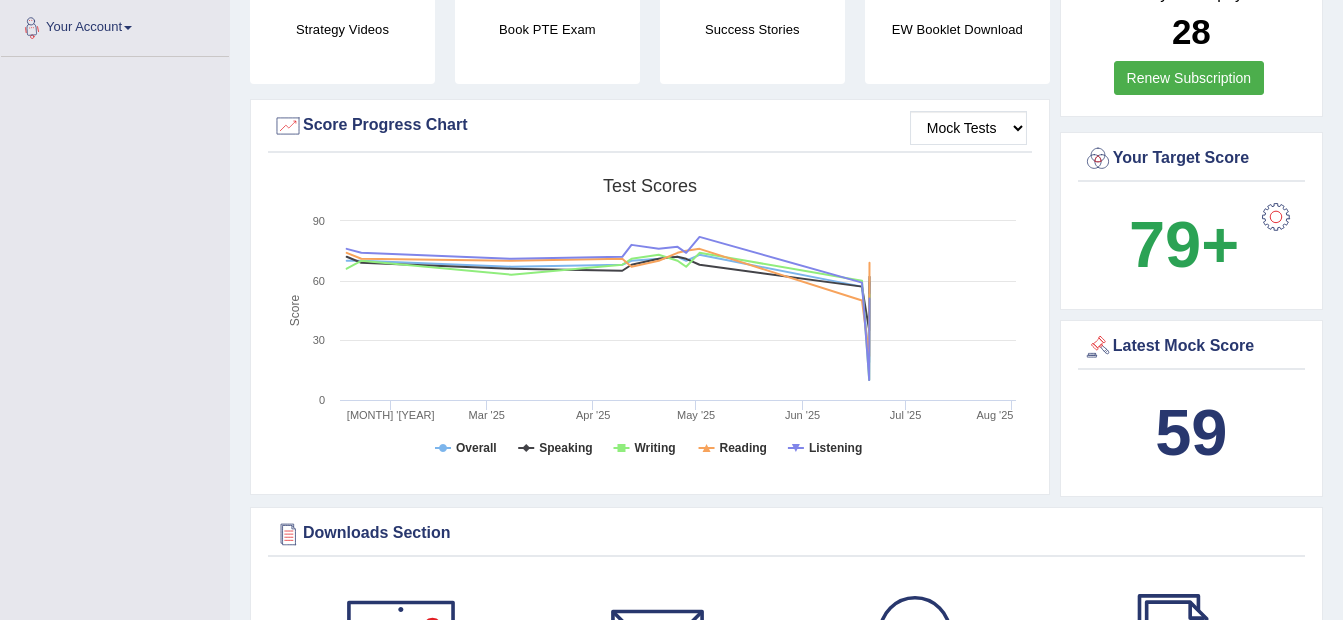 scroll, scrollTop: 612, scrollLeft: 0, axis: vertical 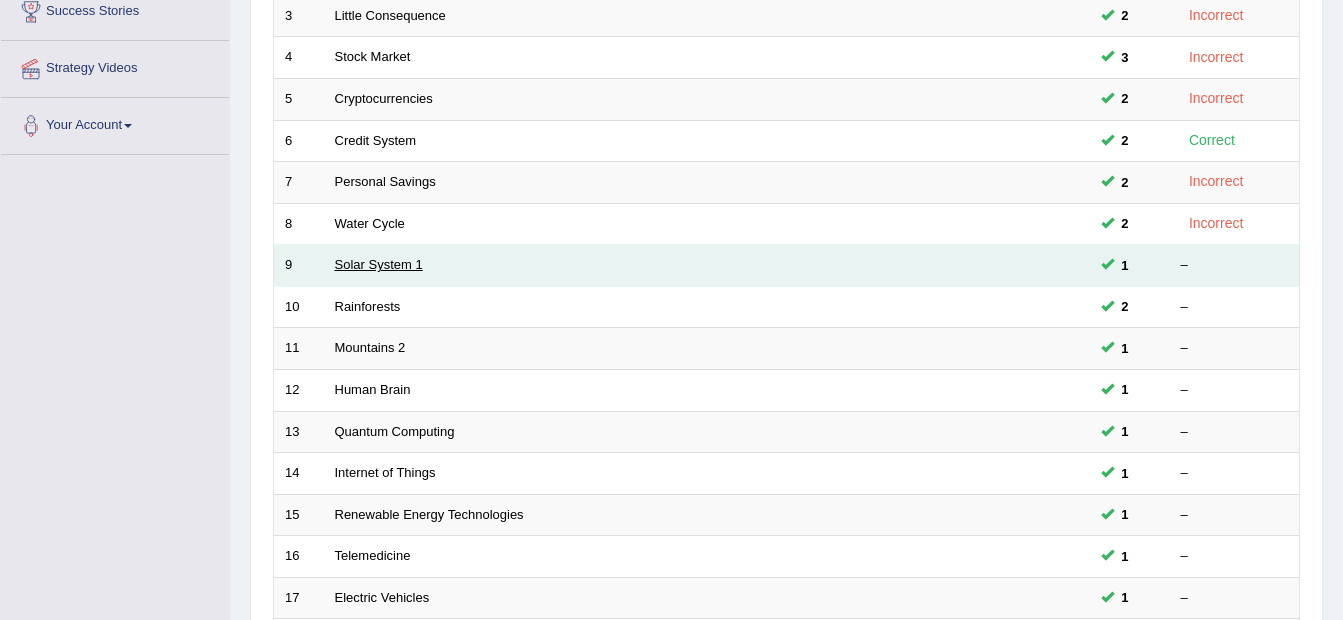 click on "Solar System 1" at bounding box center (379, 264) 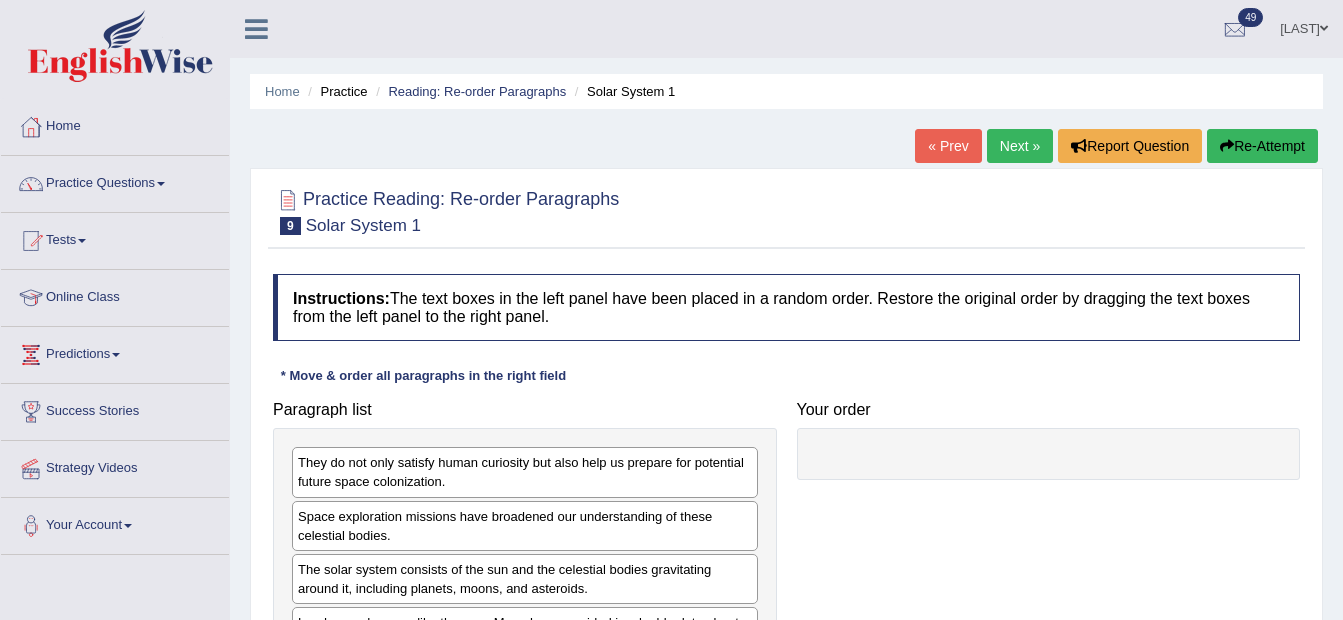 scroll, scrollTop: 0, scrollLeft: 0, axis: both 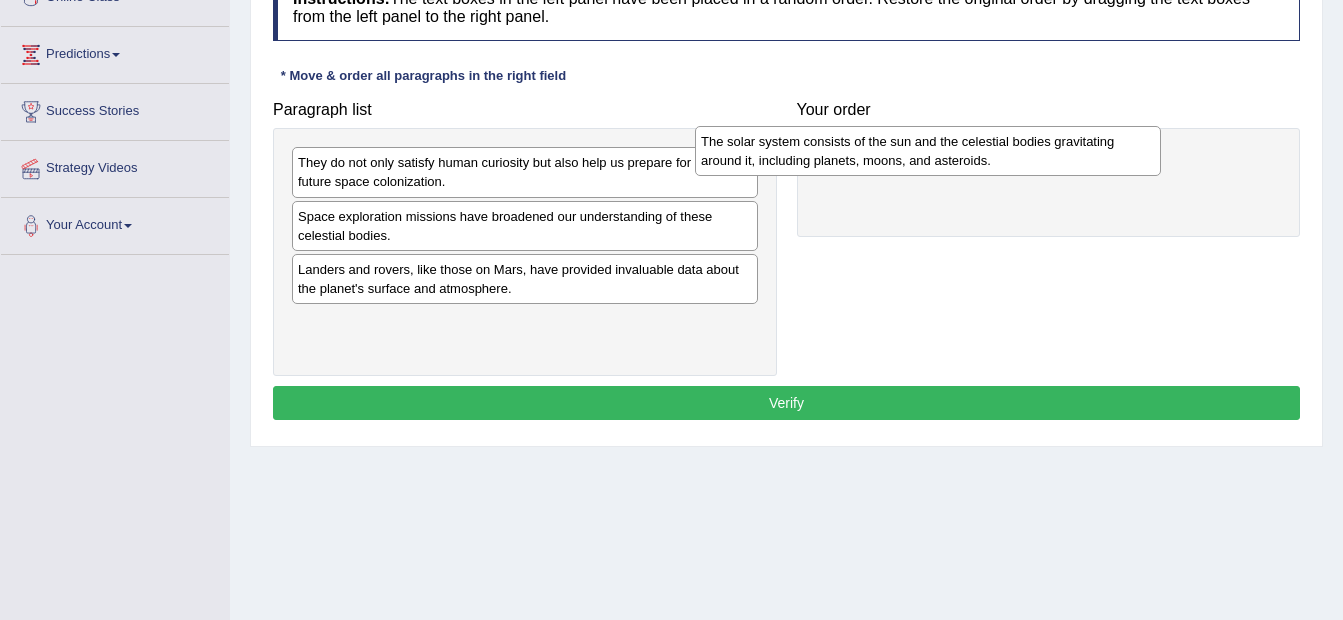 drag, startPoint x: 488, startPoint y: 271, endPoint x: 891, endPoint y: 143, distance: 422.8392 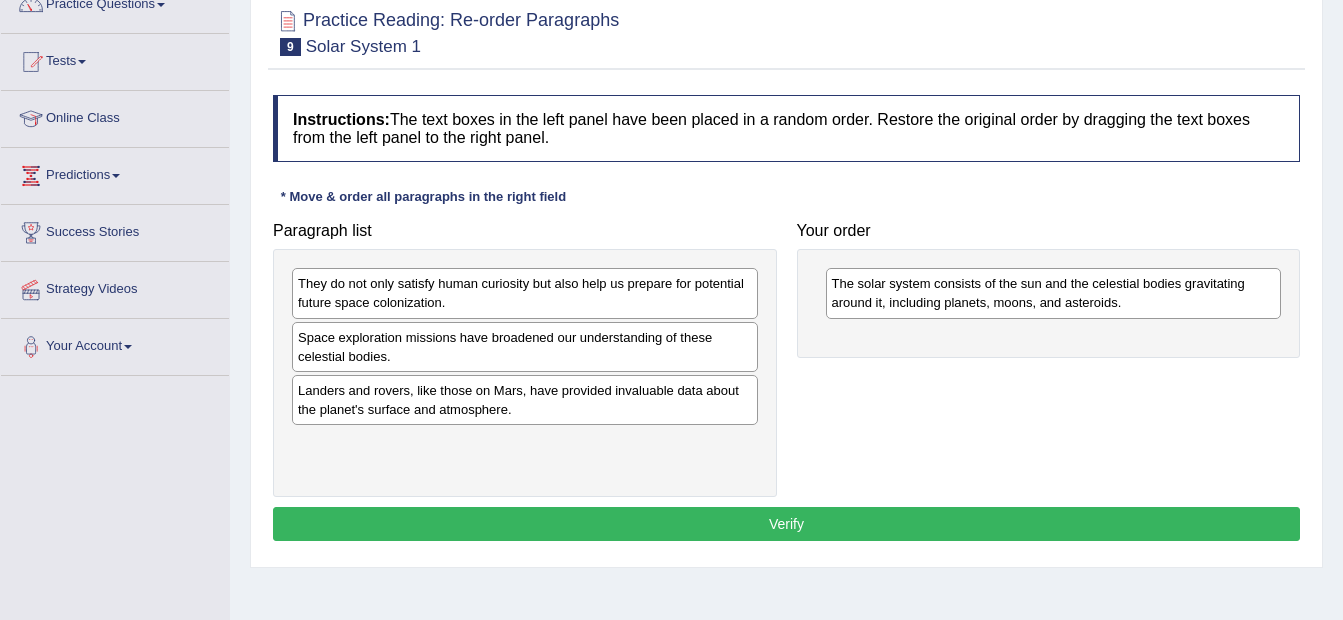 scroll, scrollTop: 200, scrollLeft: 0, axis: vertical 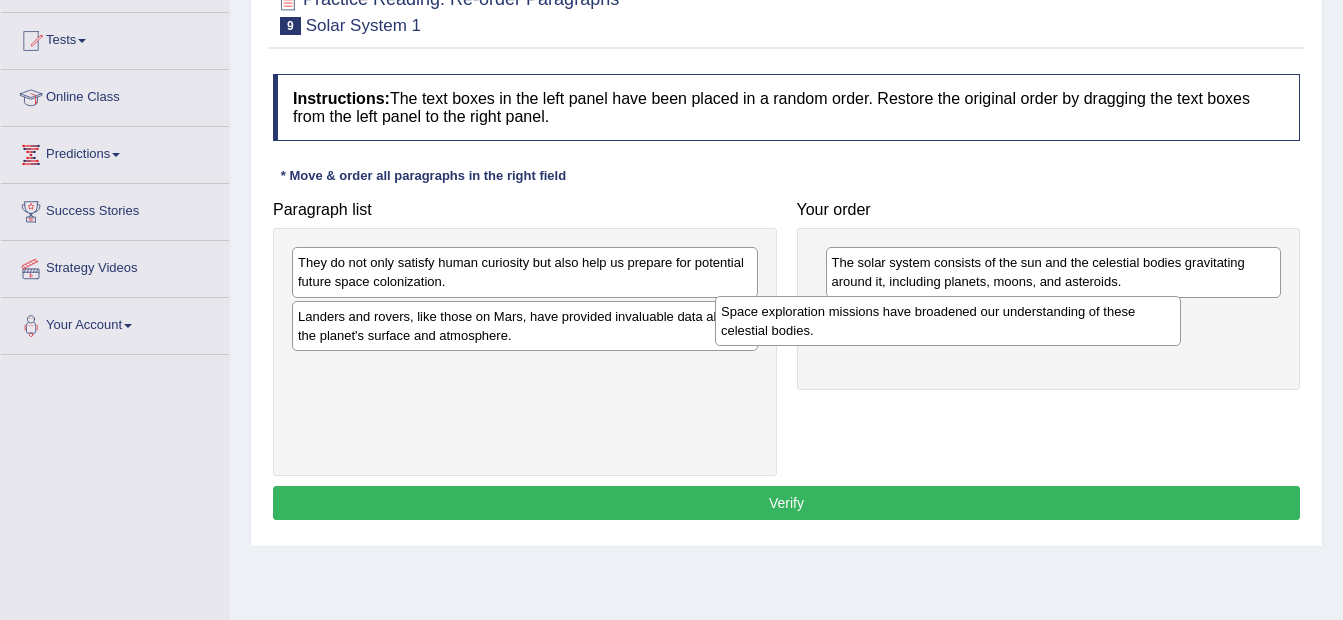 drag, startPoint x: 626, startPoint y: 334, endPoint x: 1054, endPoint y: 329, distance: 428.0292 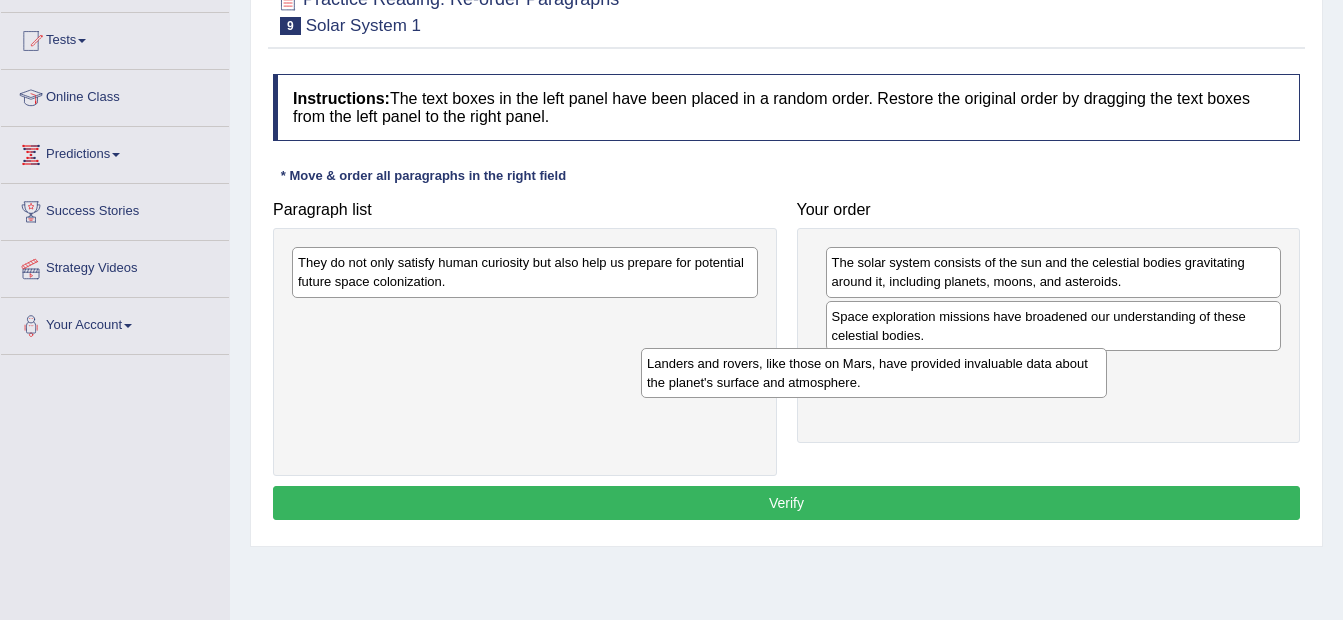 drag, startPoint x: 602, startPoint y: 323, endPoint x: 961, endPoint y: 370, distance: 362.06354 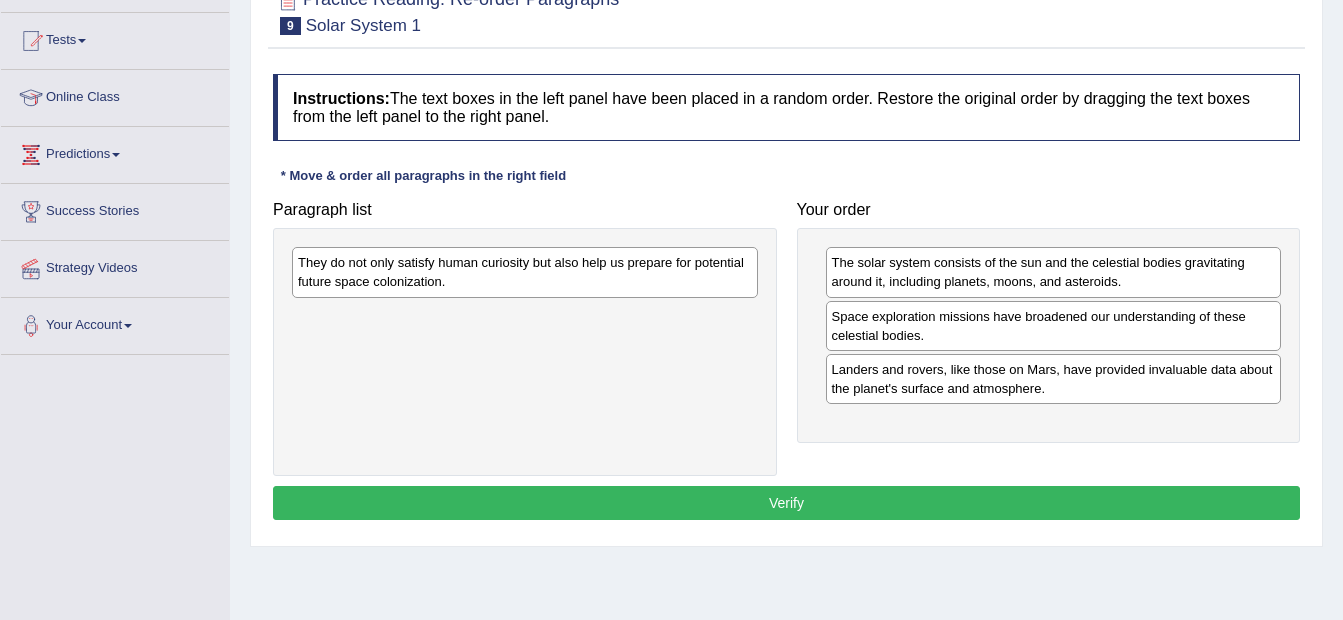 click on "They do not only satisfy human curiosity but also help us prepare for potential future space colonization." at bounding box center (525, 272) 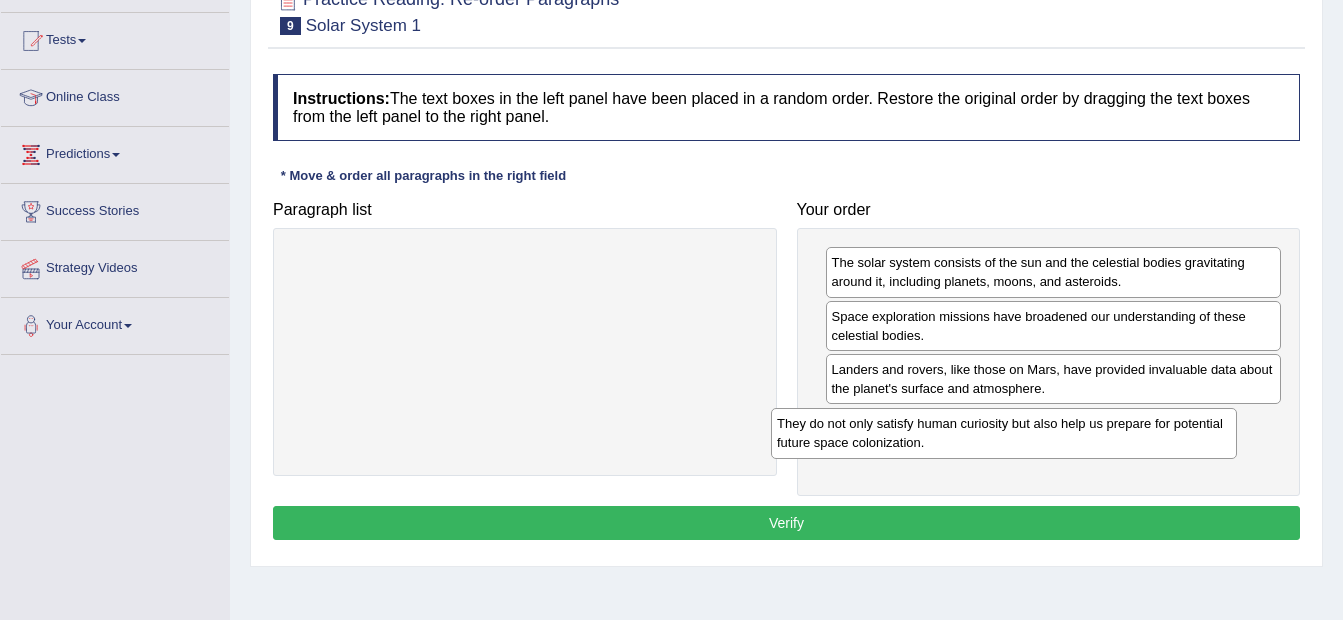 drag, startPoint x: 579, startPoint y: 266, endPoint x: 1058, endPoint y: 427, distance: 505.33356 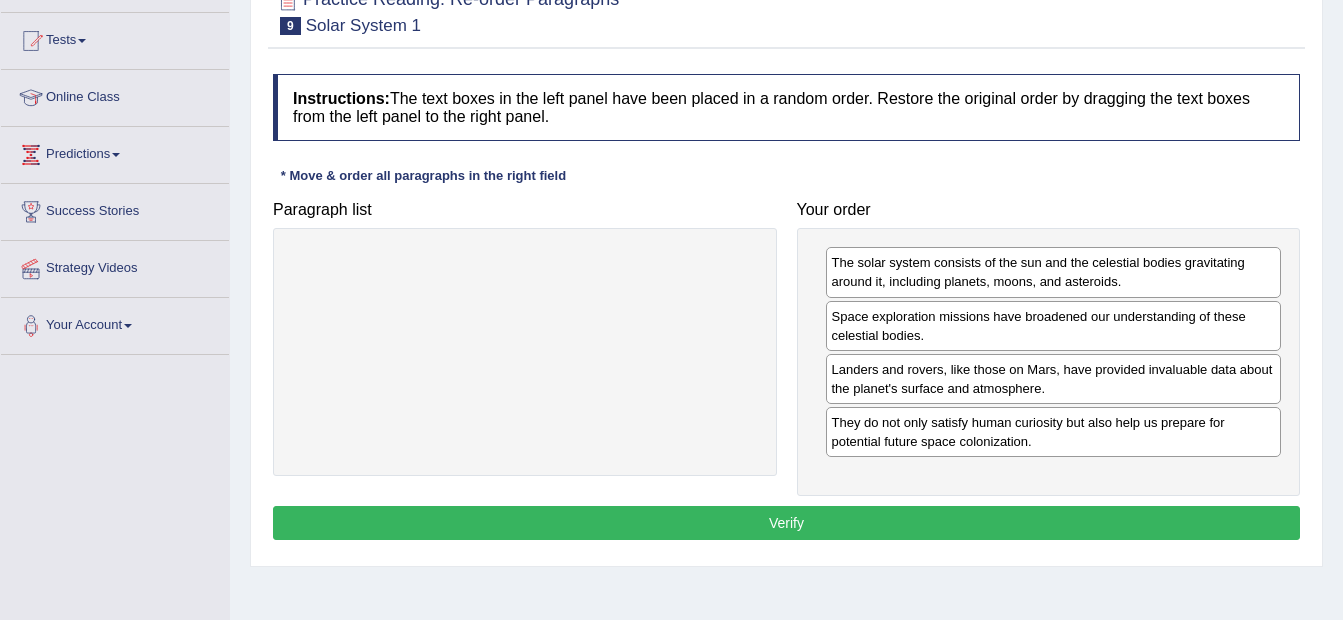 drag, startPoint x: 869, startPoint y: 522, endPoint x: 863, endPoint y: 505, distance: 18.027756 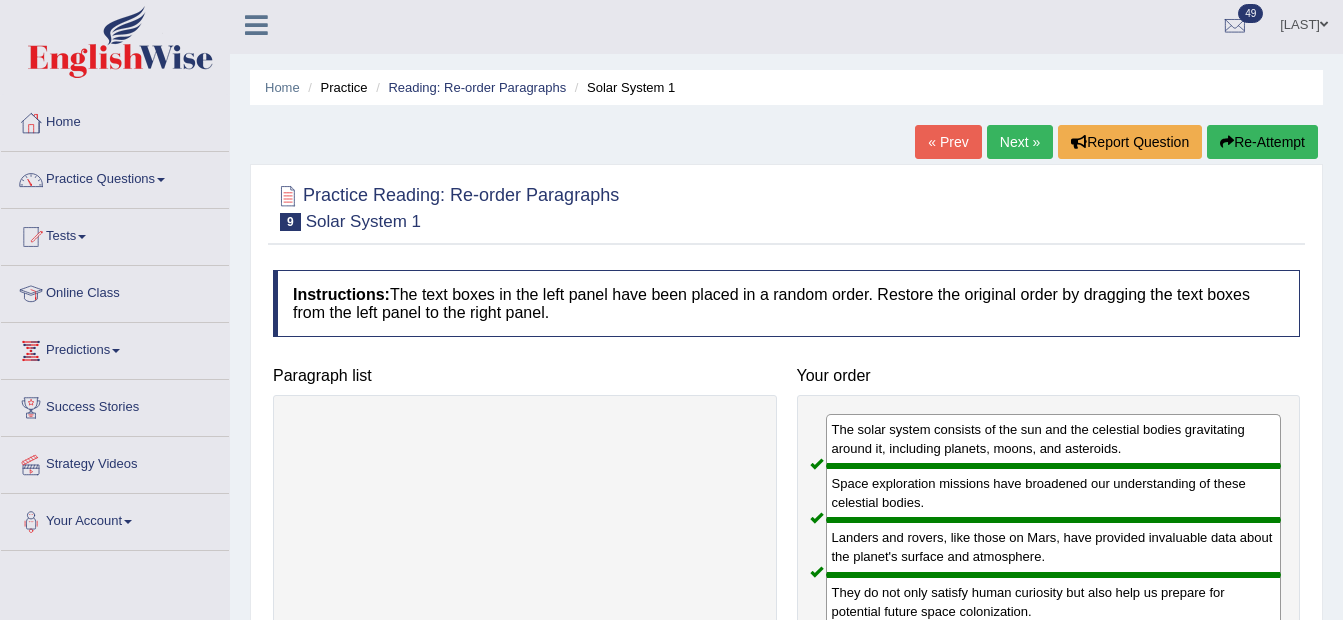 scroll, scrollTop: 0, scrollLeft: 0, axis: both 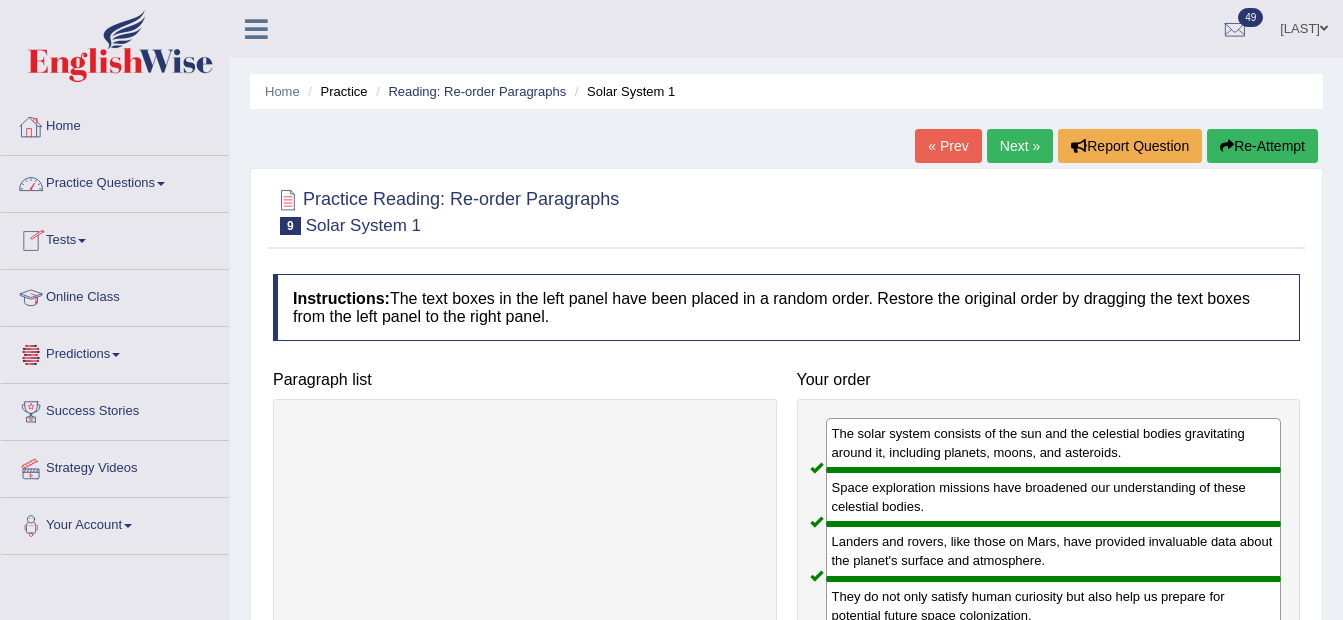 click on "Home" at bounding box center [115, 124] 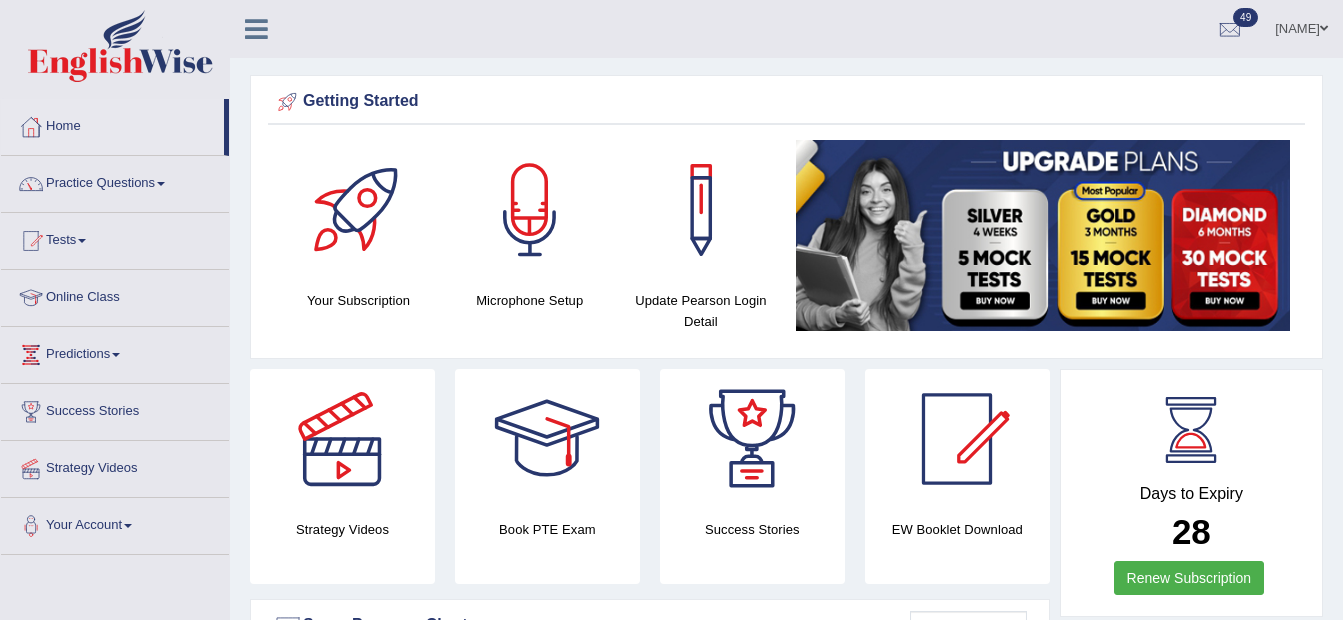 scroll, scrollTop: 0, scrollLeft: 0, axis: both 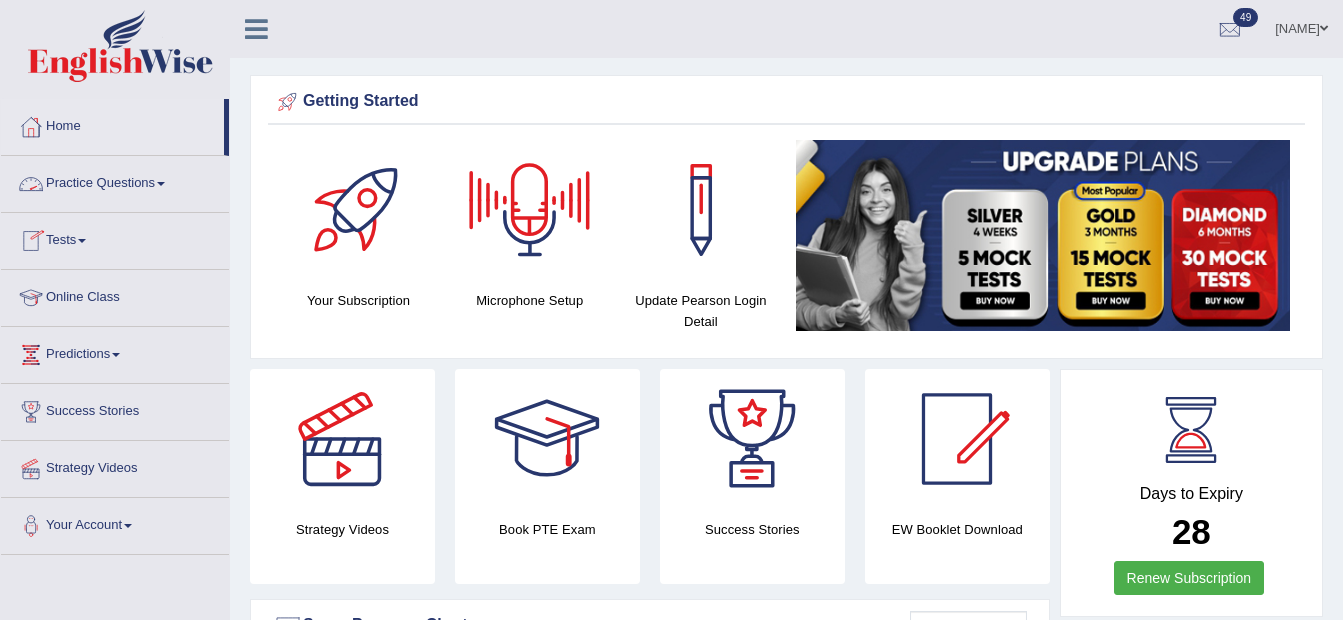 click on "Practice Questions" at bounding box center [115, 181] 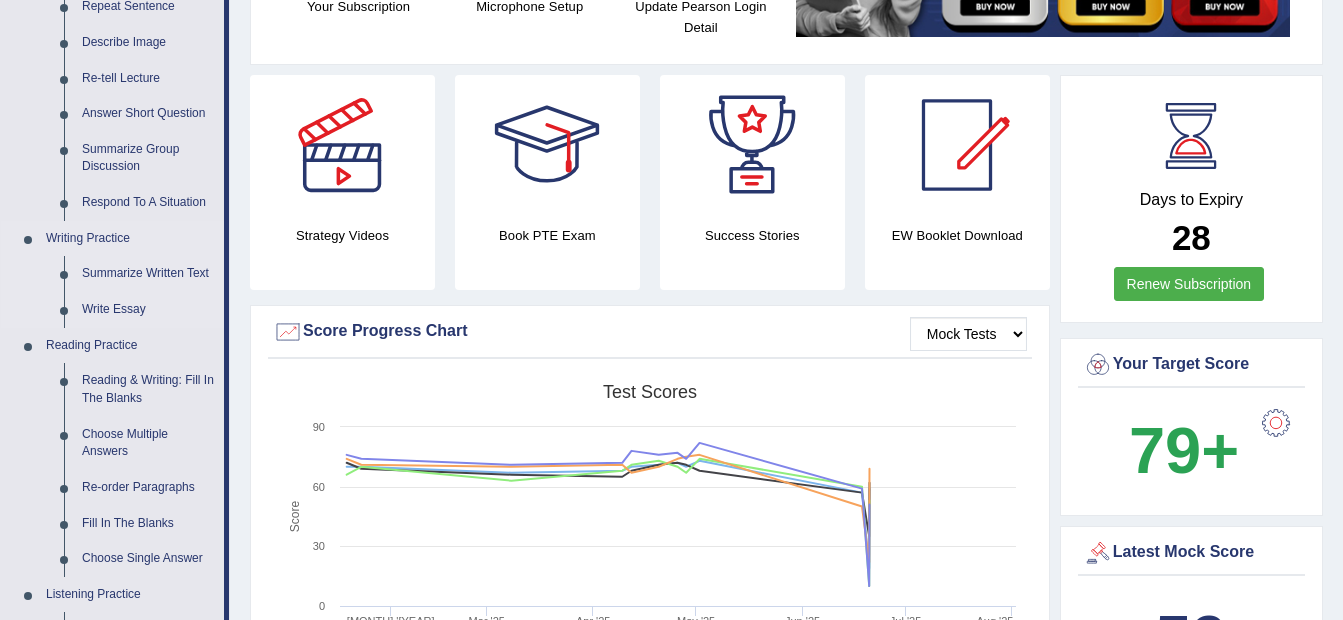 scroll, scrollTop: 300, scrollLeft: 0, axis: vertical 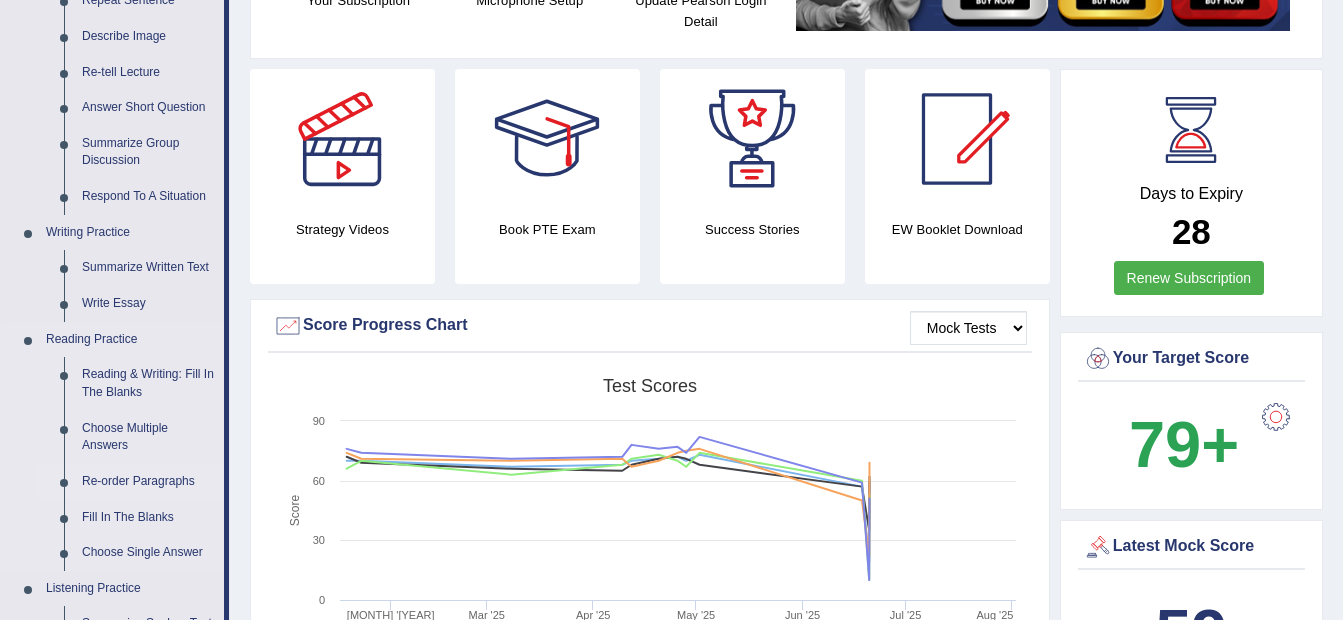 click on "Re-order Paragraphs" at bounding box center [148, 482] 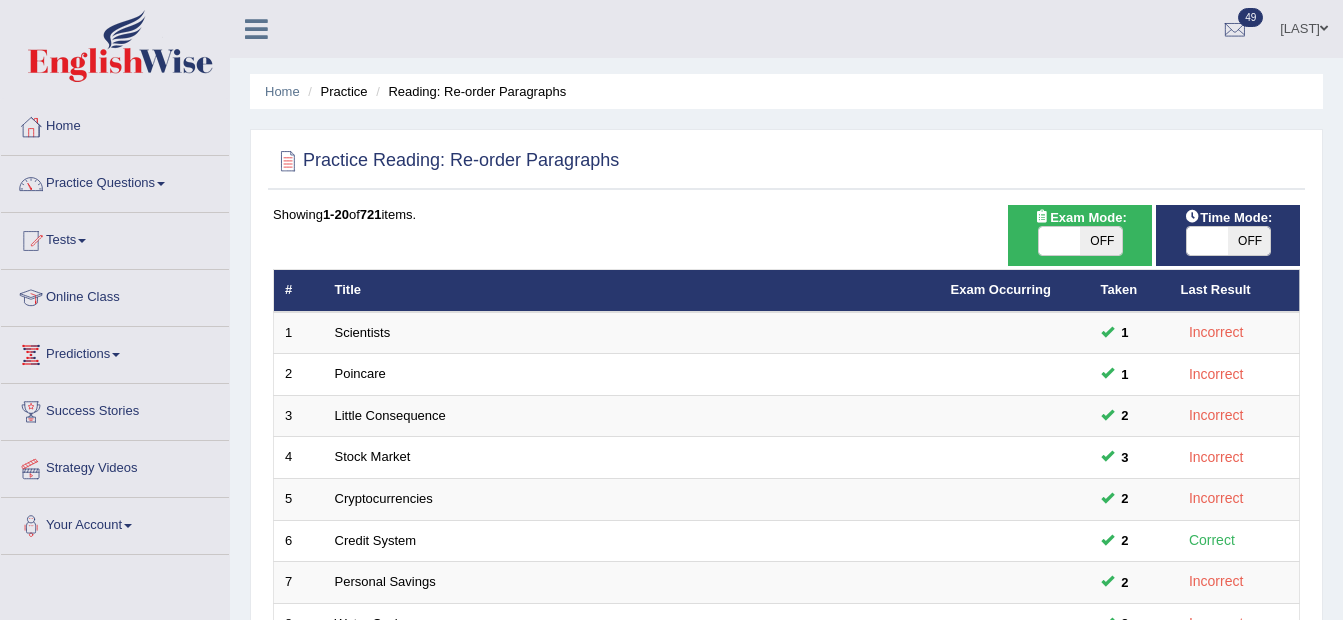 scroll, scrollTop: 0, scrollLeft: 0, axis: both 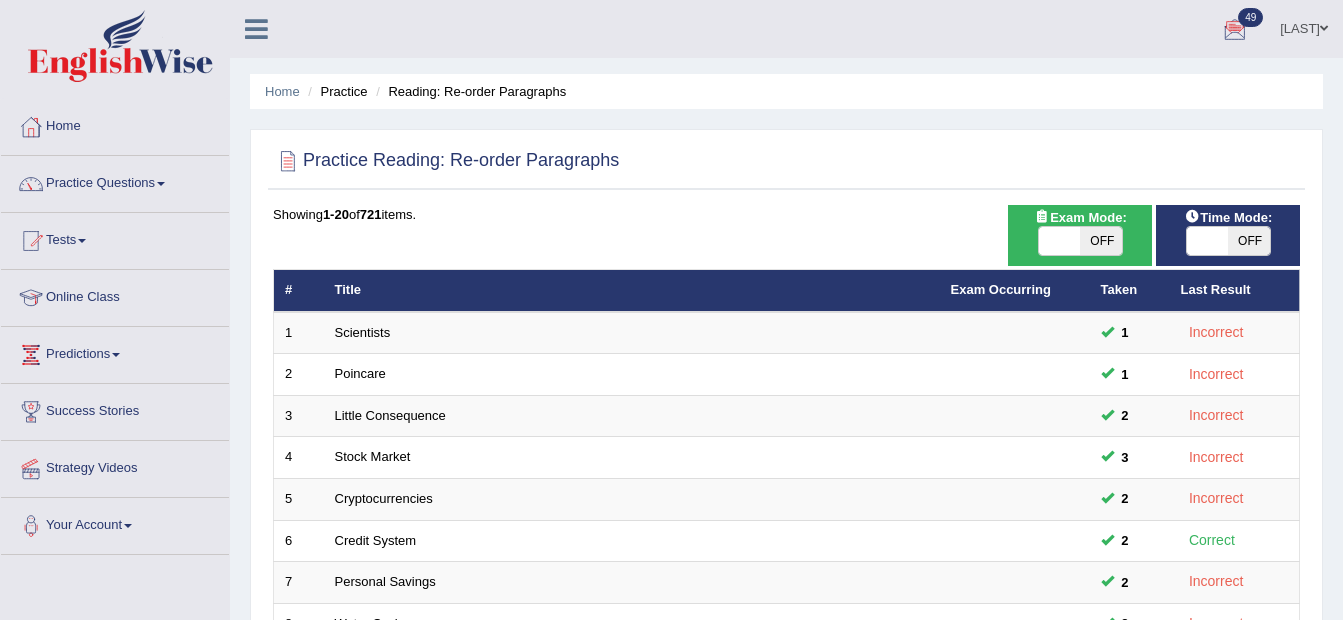 click on "OFF" at bounding box center (1101, 241) 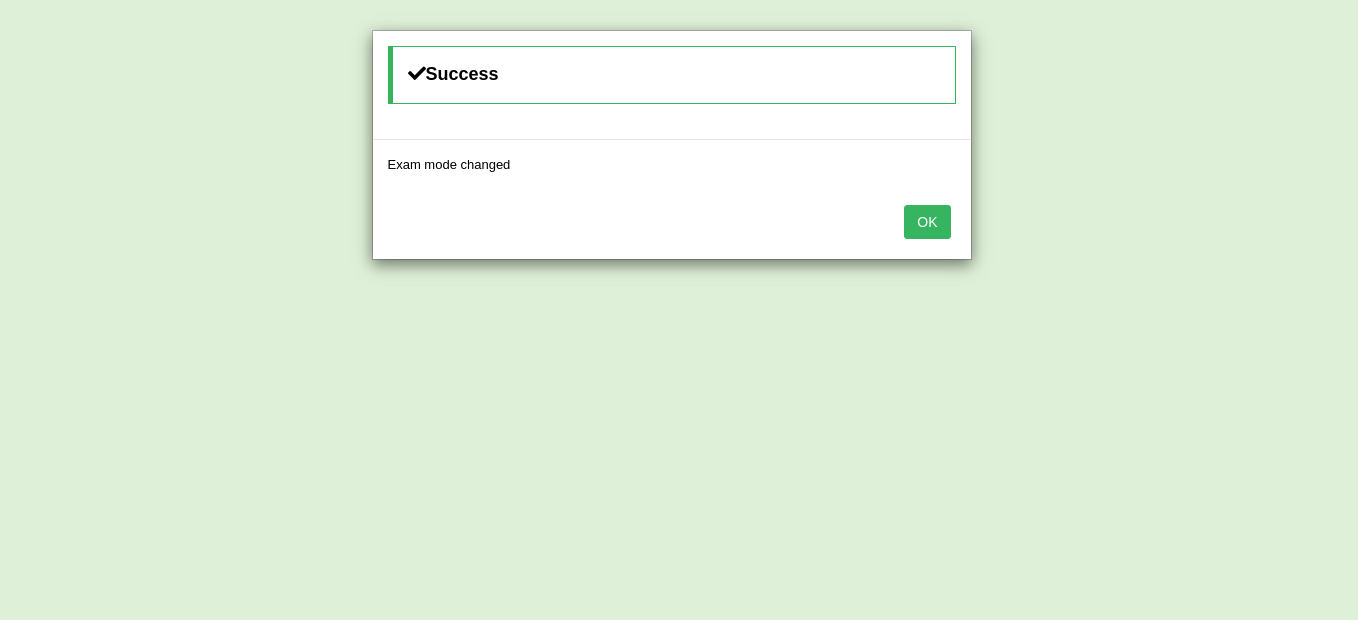 click on "OK" at bounding box center [927, 222] 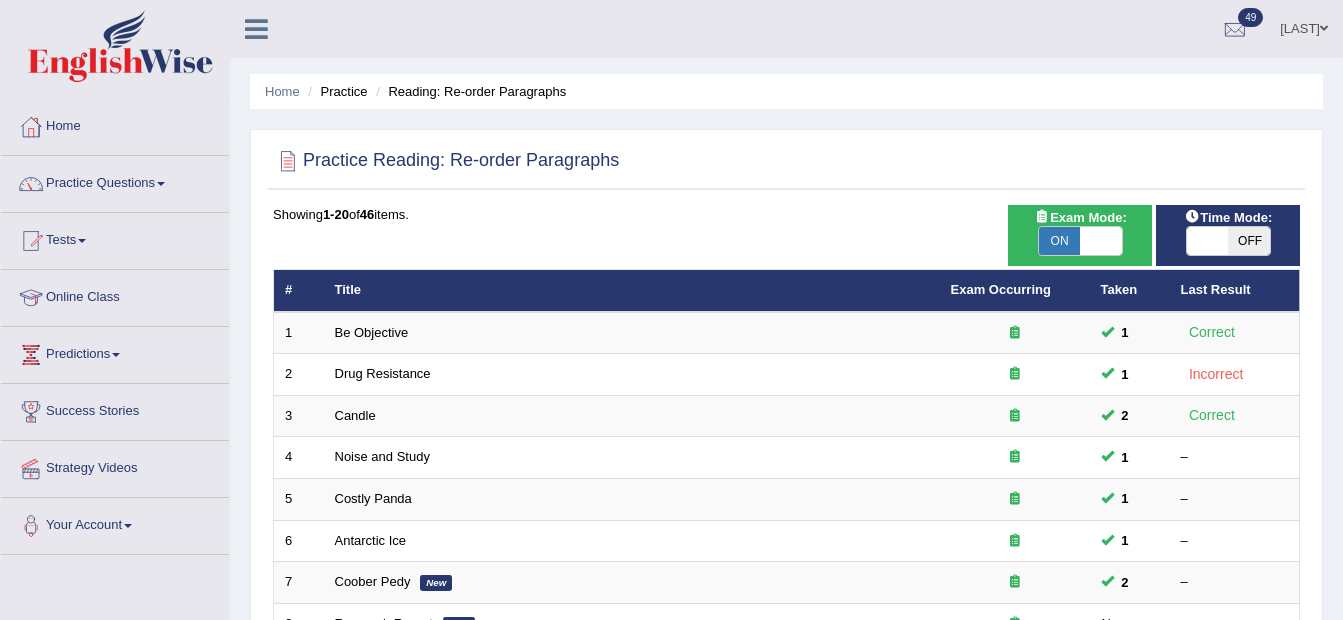 scroll, scrollTop: 0, scrollLeft: 0, axis: both 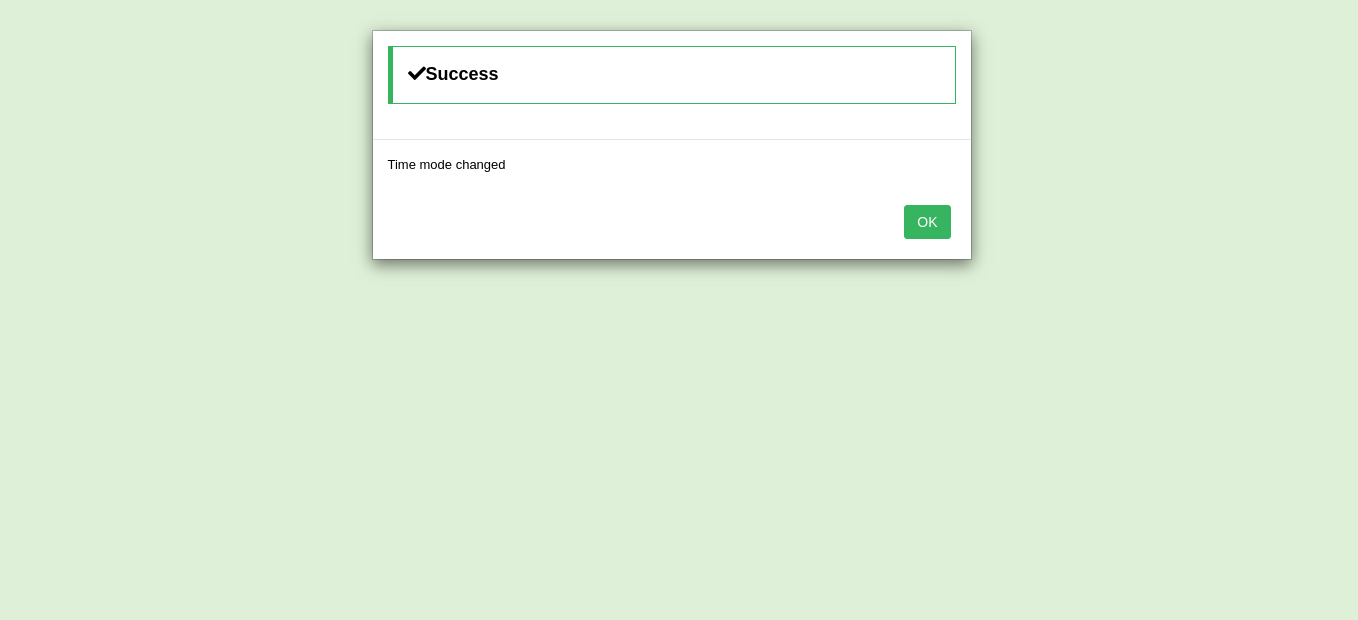 click on "OK" at bounding box center (672, 224) 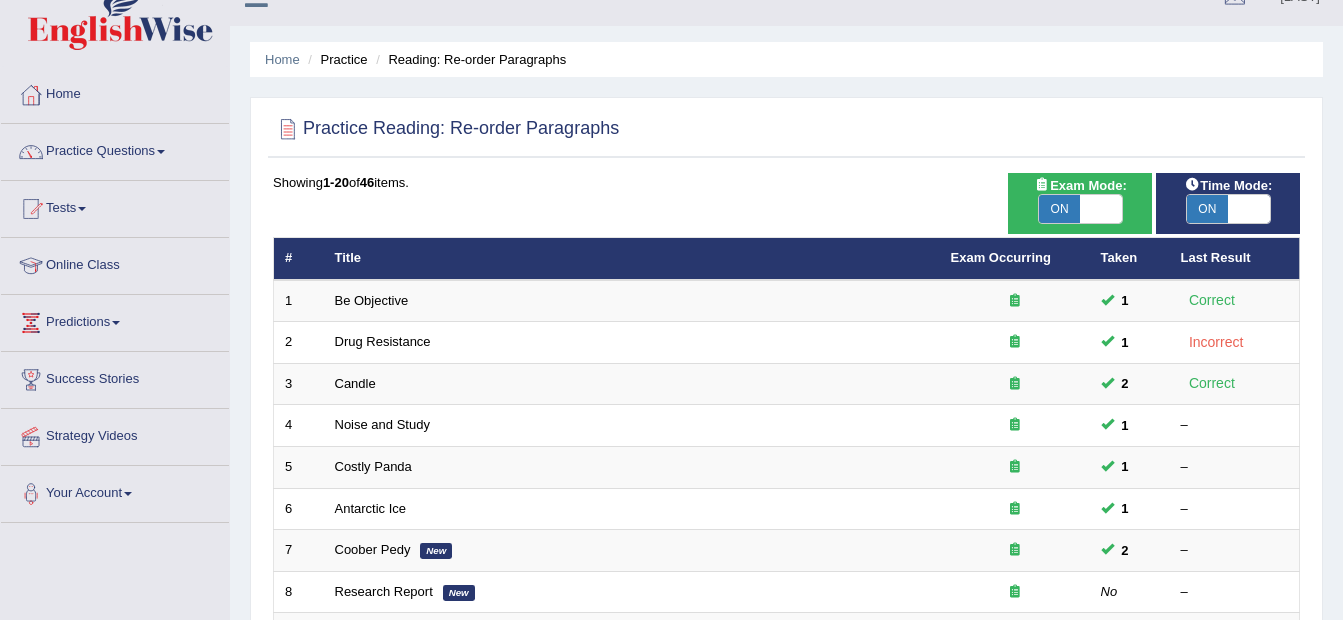 scroll, scrollTop: 0, scrollLeft: 0, axis: both 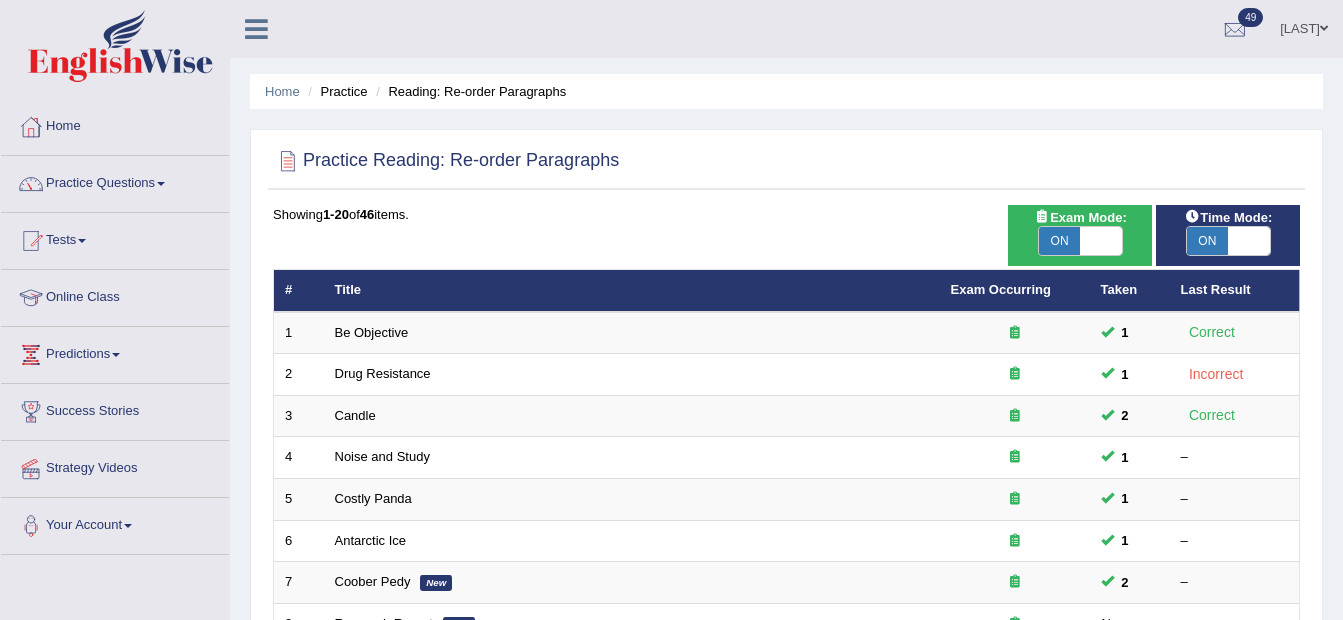 click on "Practice" at bounding box center [335, 91] 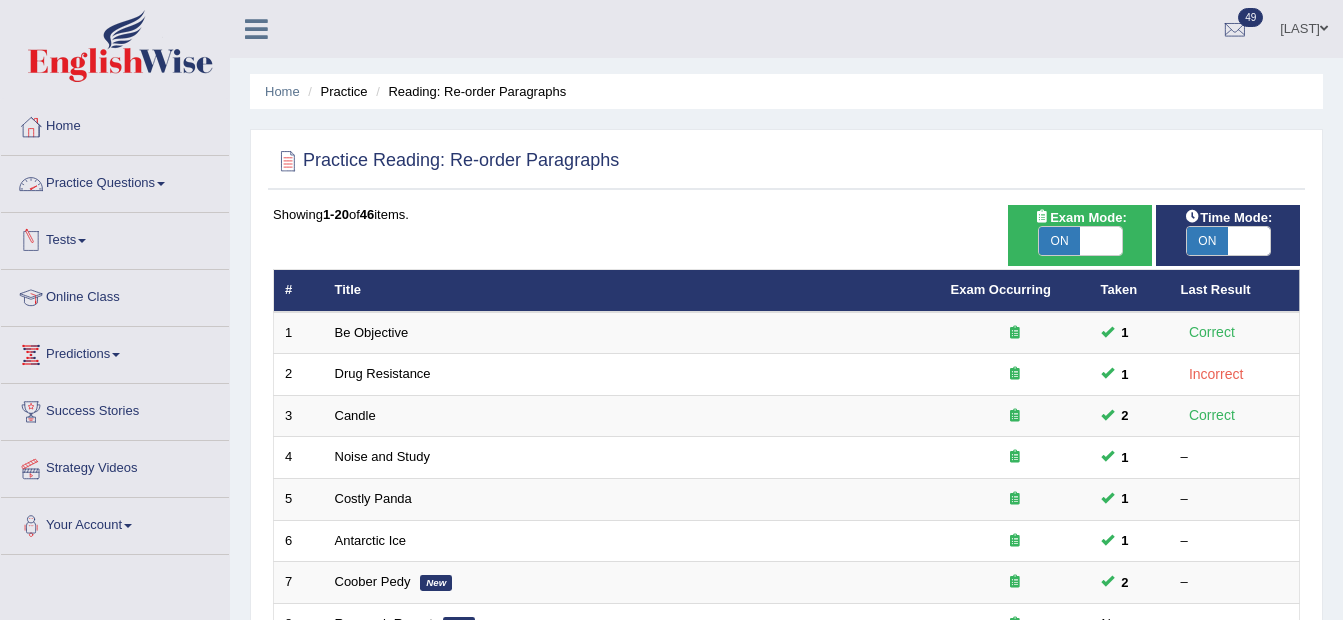 click on "Practice Questions" at bounding box center [115, 181] 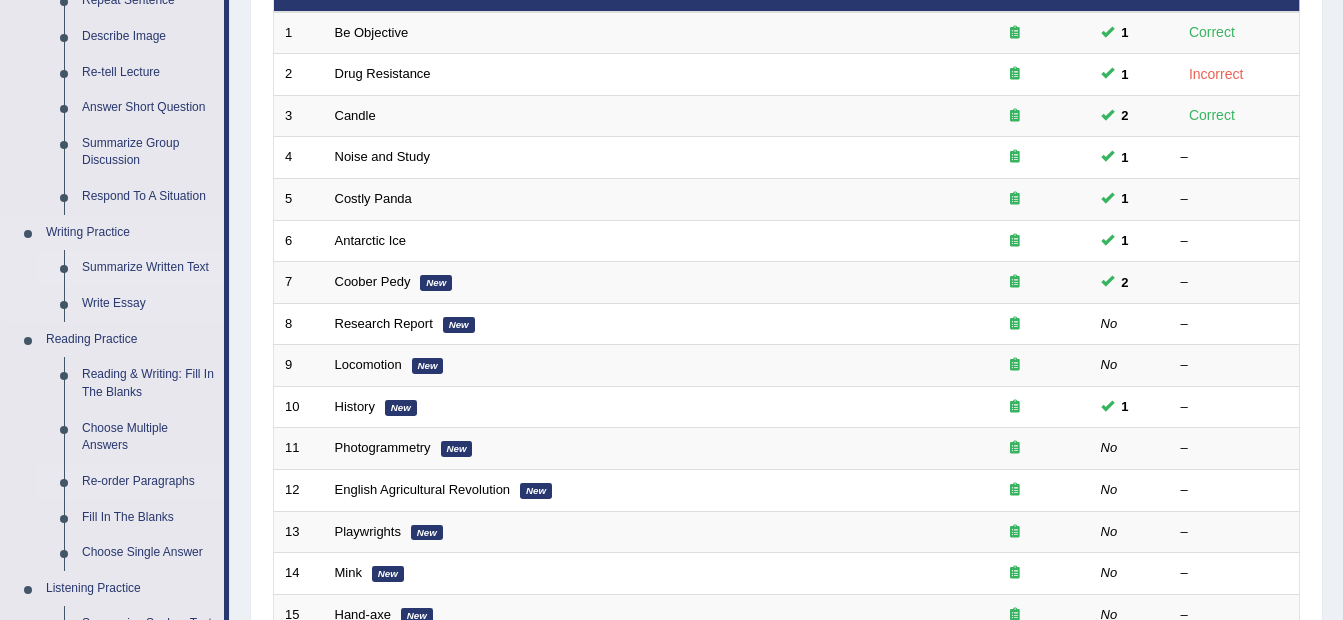 scroll, scrollTop: 400, scrollLeft: 0, axis: vertical 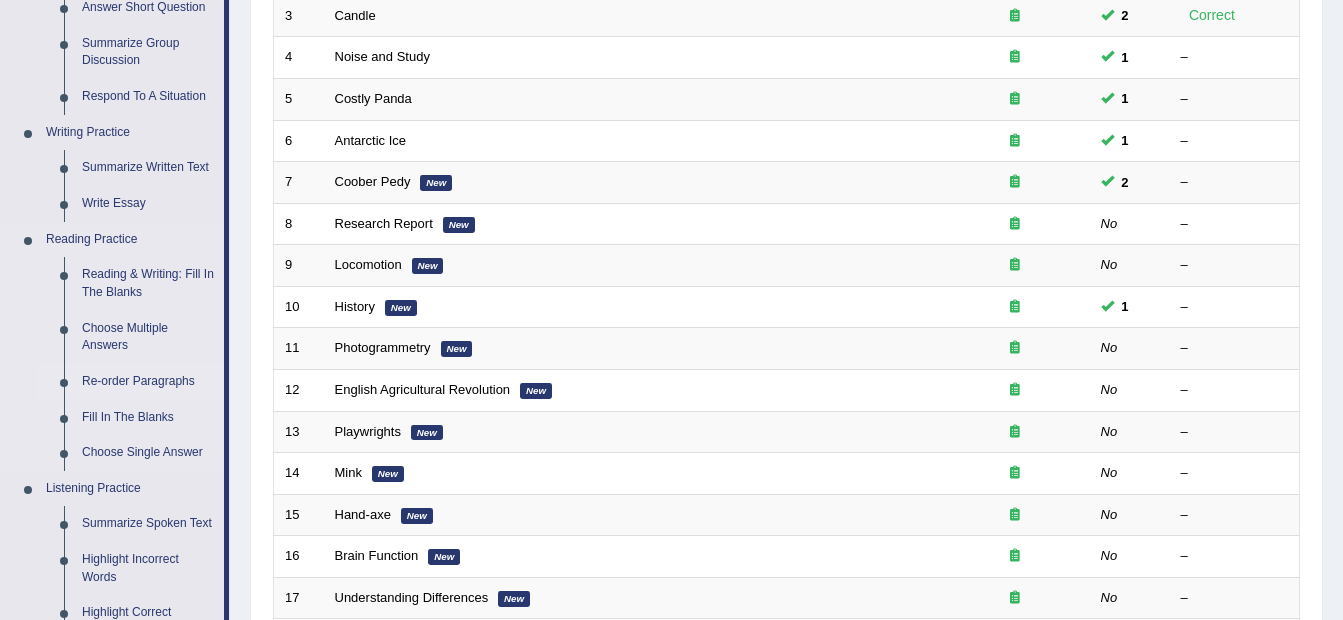 click on "Re-order Paragraphs" at bounding box center [148, 382] 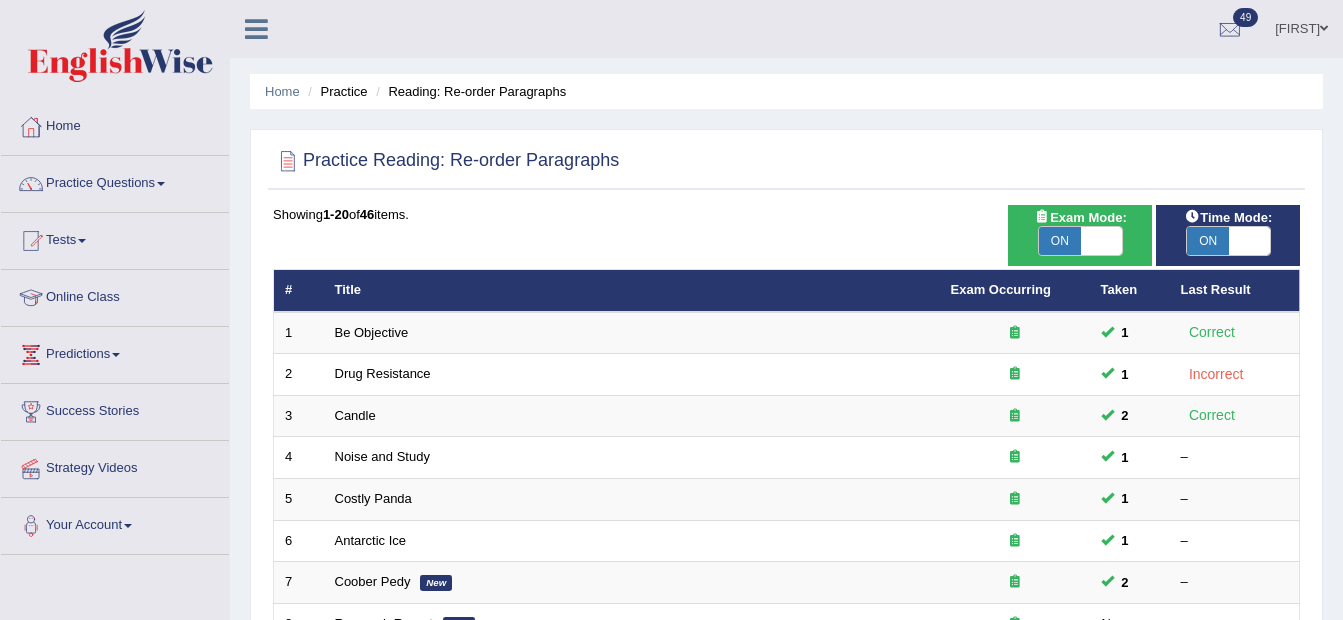 scroll, scrollTop: 0, scrollLeft: 0, axis: both 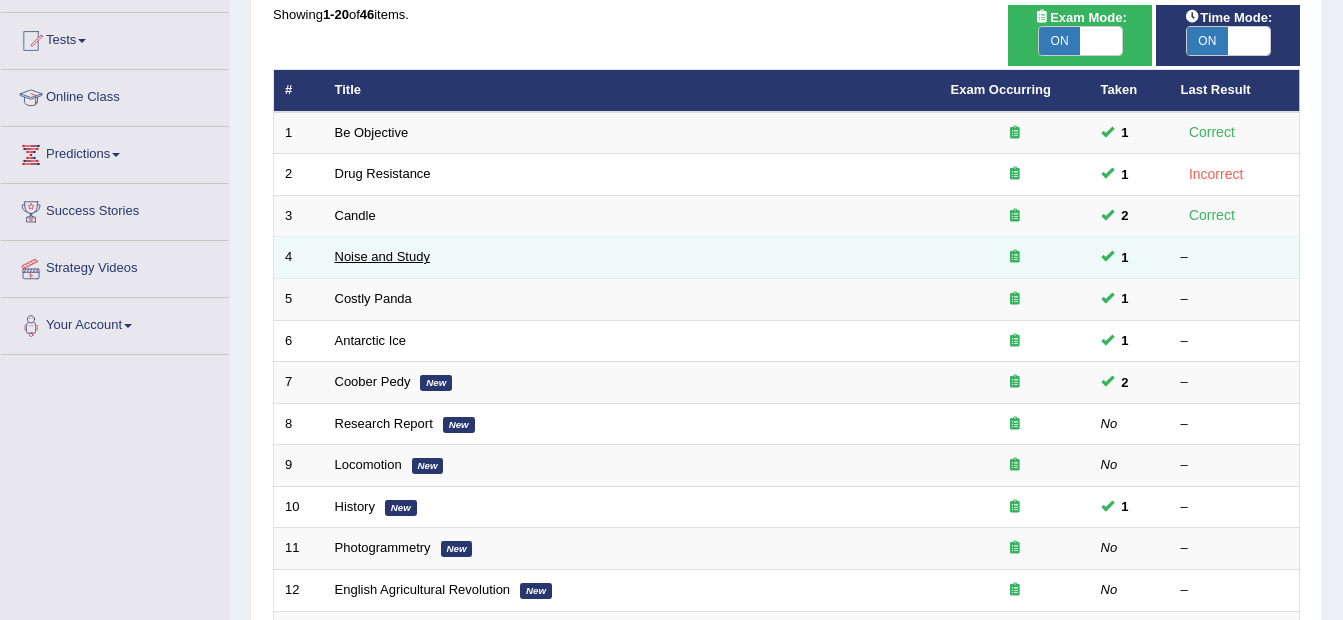 click on "Noise and Study" at bounding box center (382, 256) 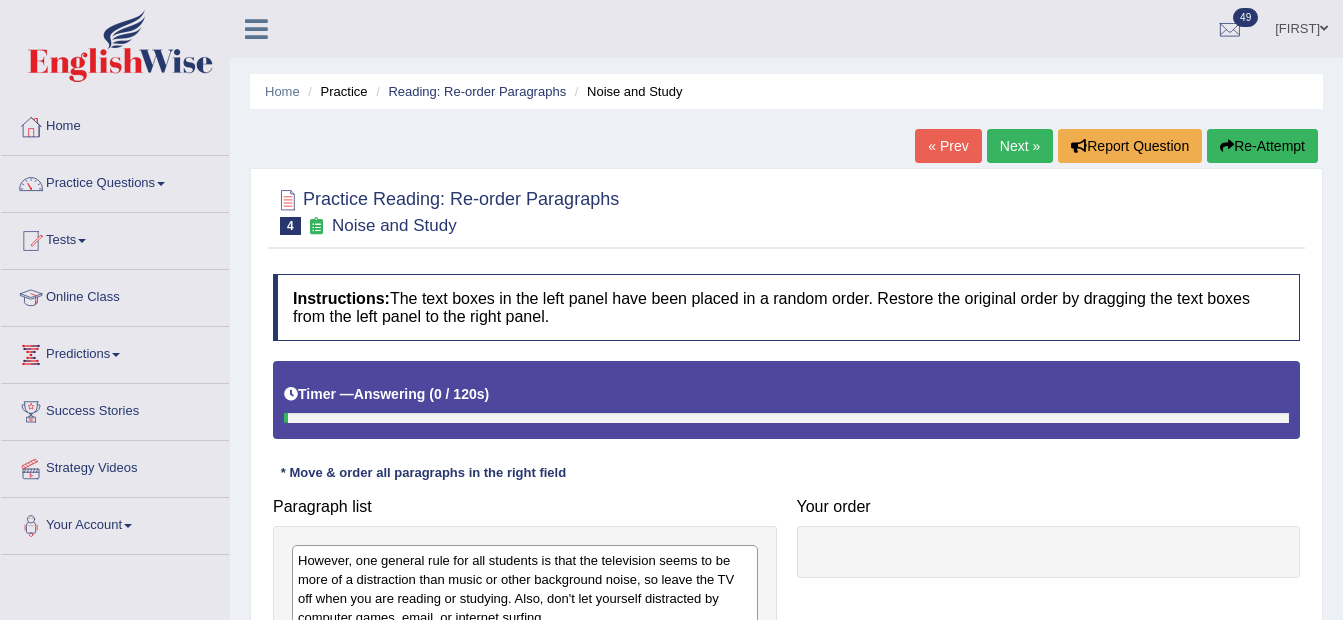 scroll, scrollTop: 0, scrollLeft: 0, axis: both 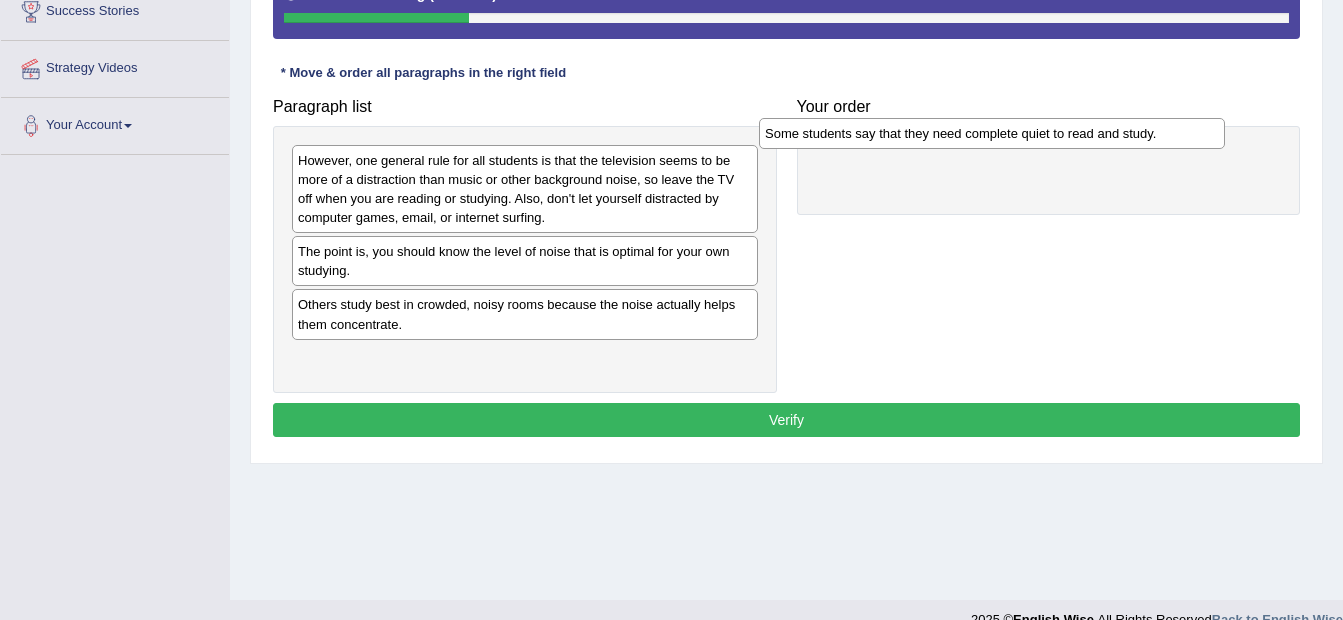 drag, startPoint x: 393, startPoint y: 250, endPoint x: 860, endPoint y: 132, distance: 481.67728 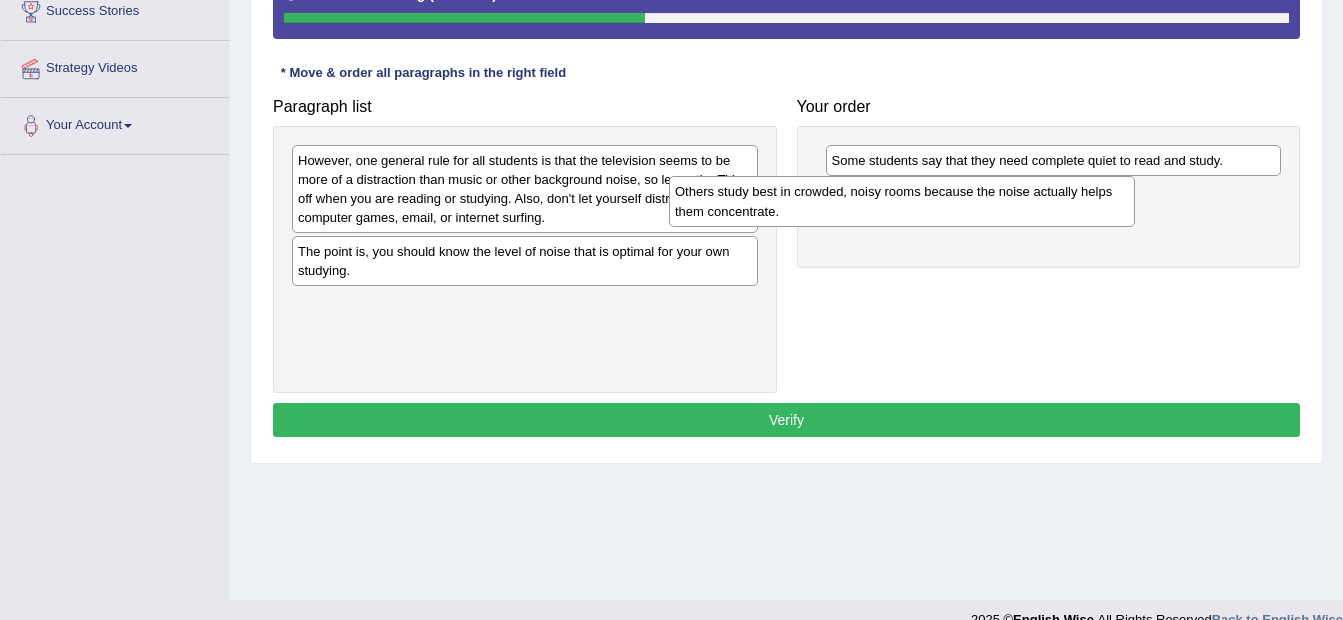 drag, startPoint x: 373, startPoint y: 316, endPoint x: 750, endPoint y: 203, distance: 393.57083 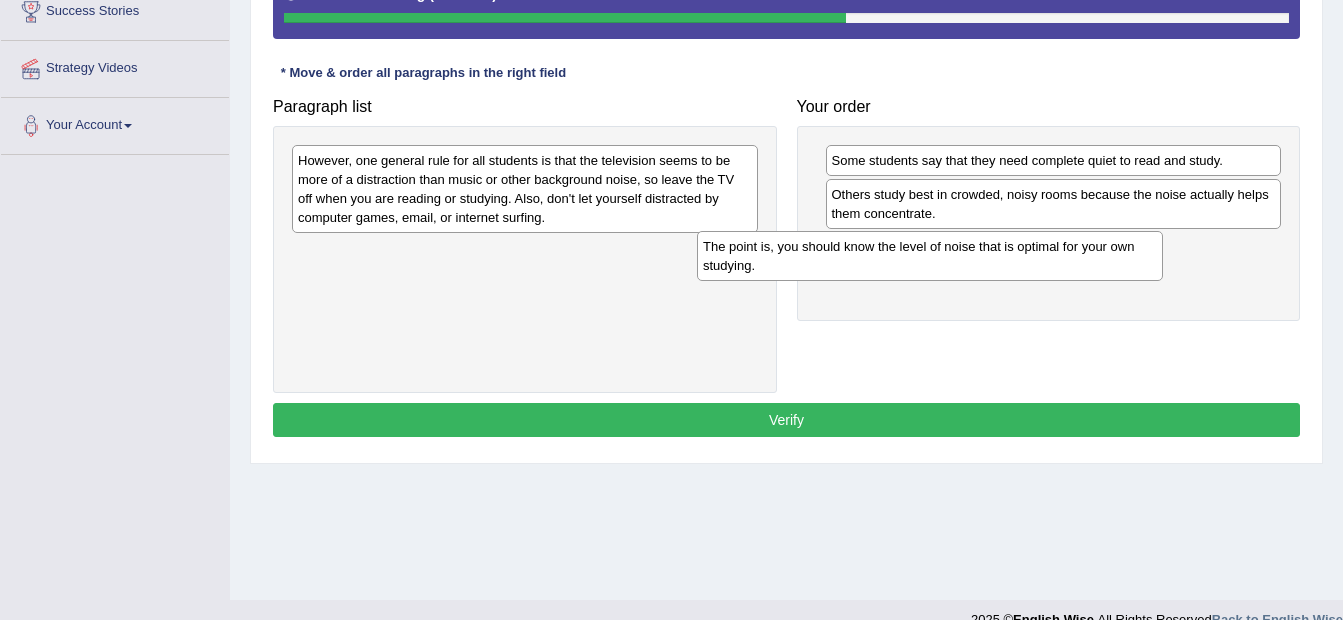 drag, startPoint x: 423, startPoint y: 265, endPoint x: 829, endPoint y: 260, distance: 406.0308 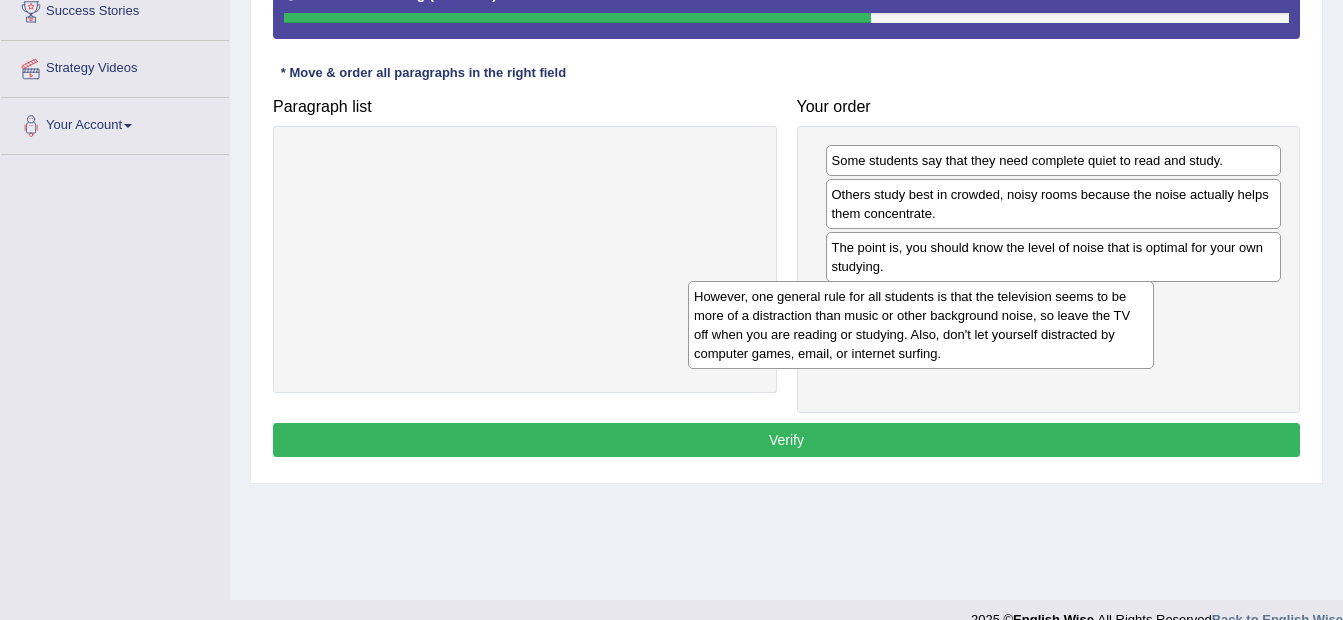 drag, startPoint x: 590, startPoint y: 167, endPoint x: 1038, endPoint y: 300, distance: 467.32538 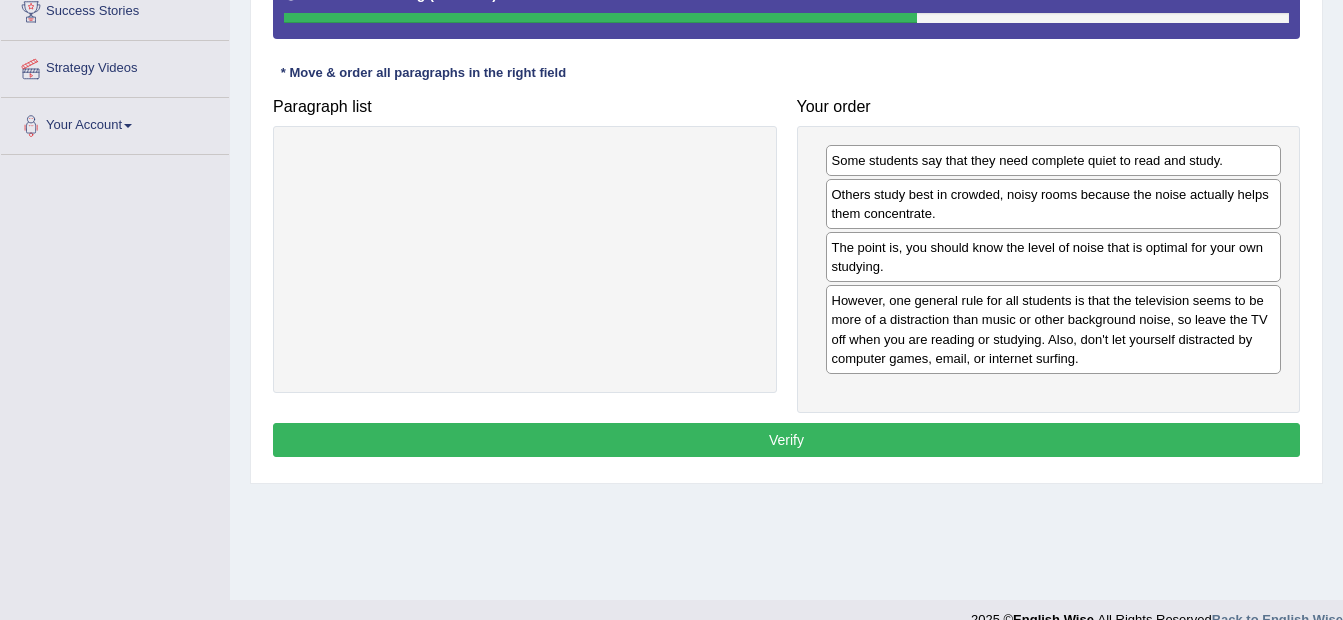 click on "Verify" at bounding box center [786, 440] 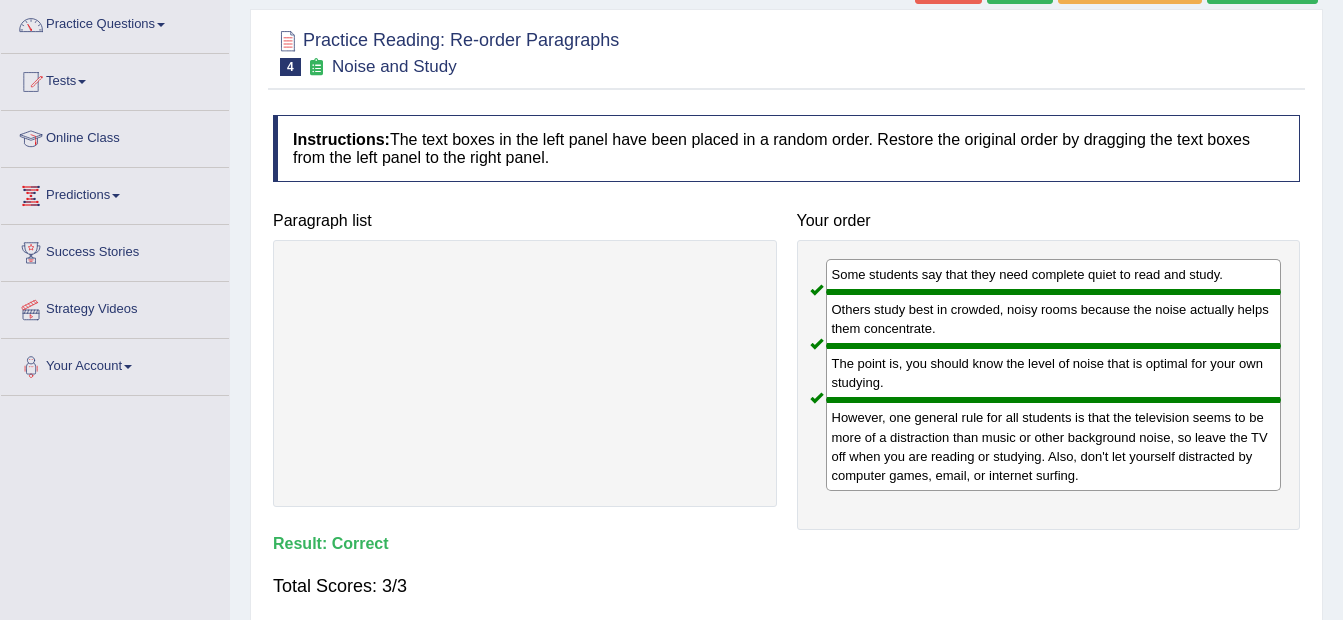 scroll, scrollTop: 0, scrollLeft: 0, axis: both 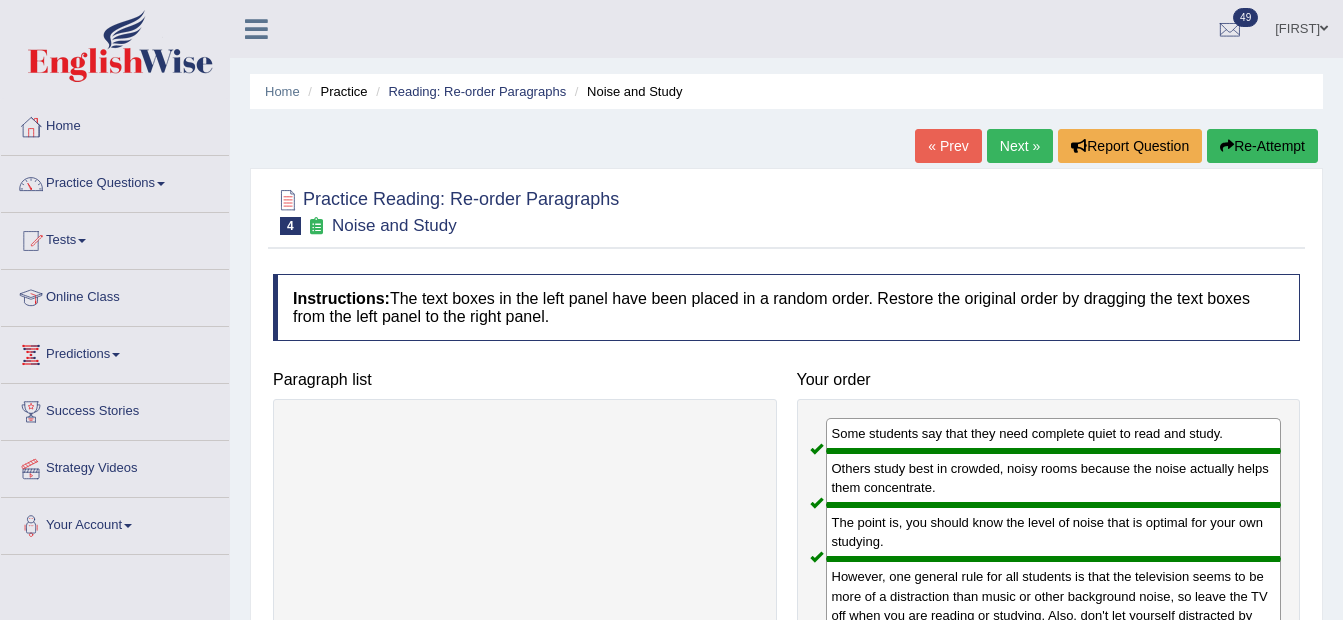 click on "Next »" at bounding box center (1020, 146) 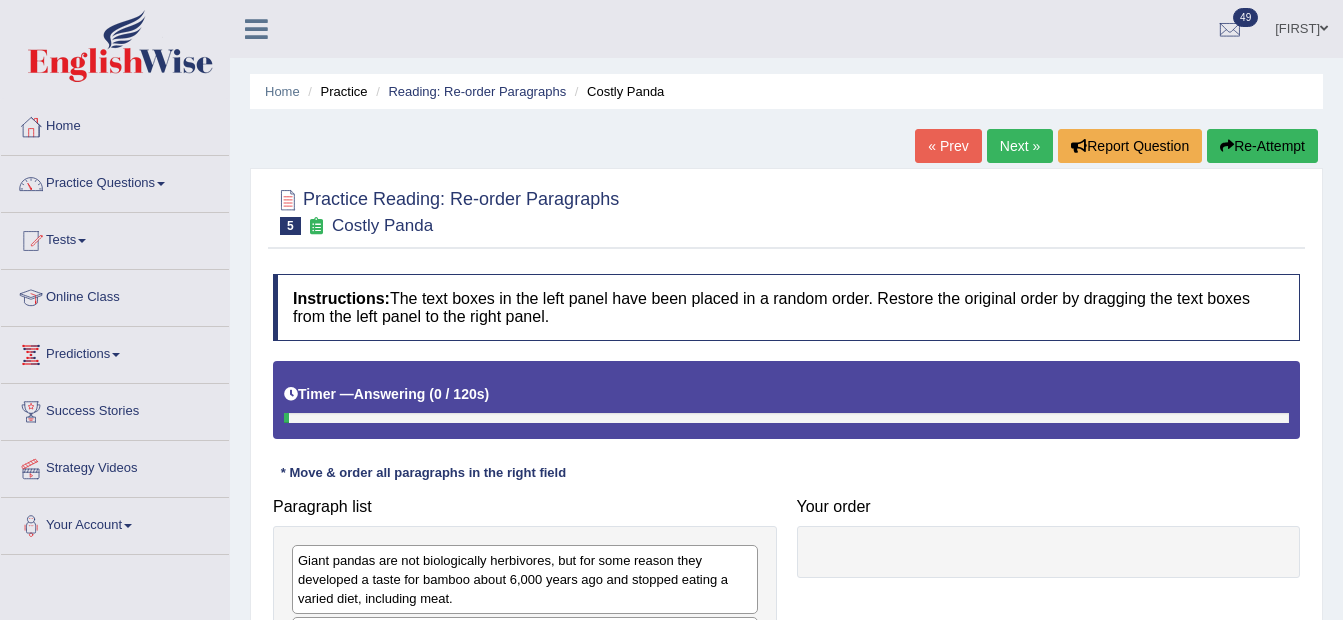 scroll, scrollTop: 394, scrollLeft: 0, axis: vertical 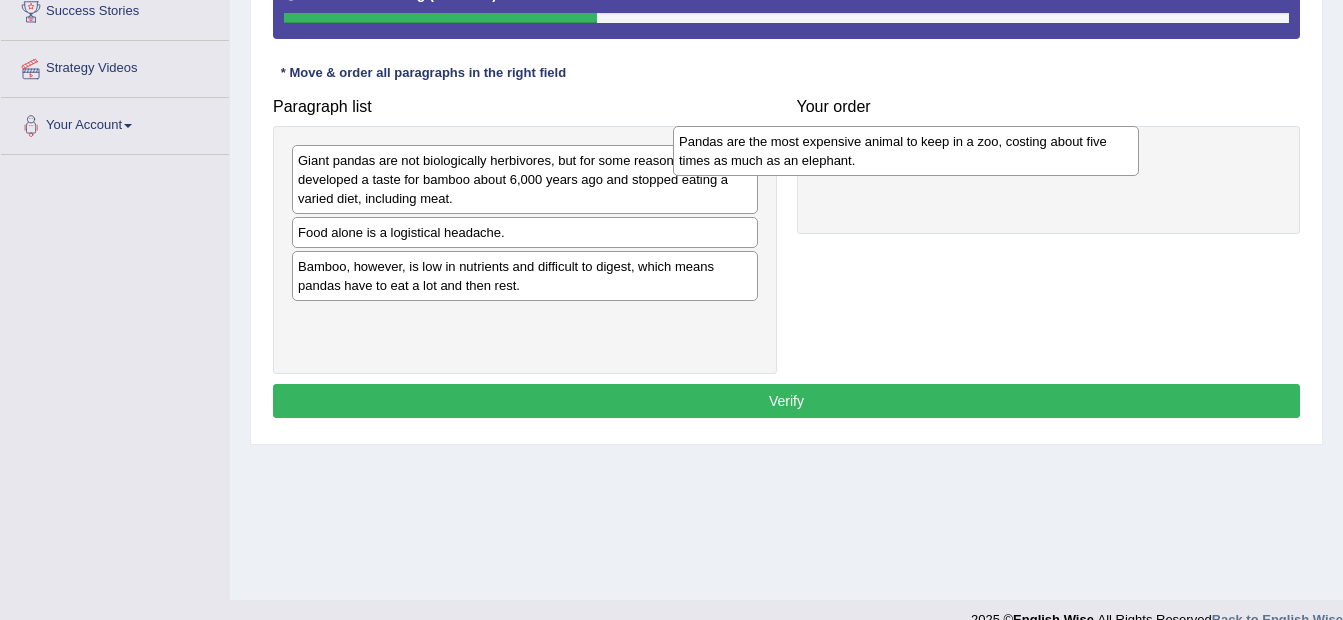 drag, startPoint x: 578, startPoint y: 238, endPoint x: 958, endPoint y: 146, distance: 390.97827 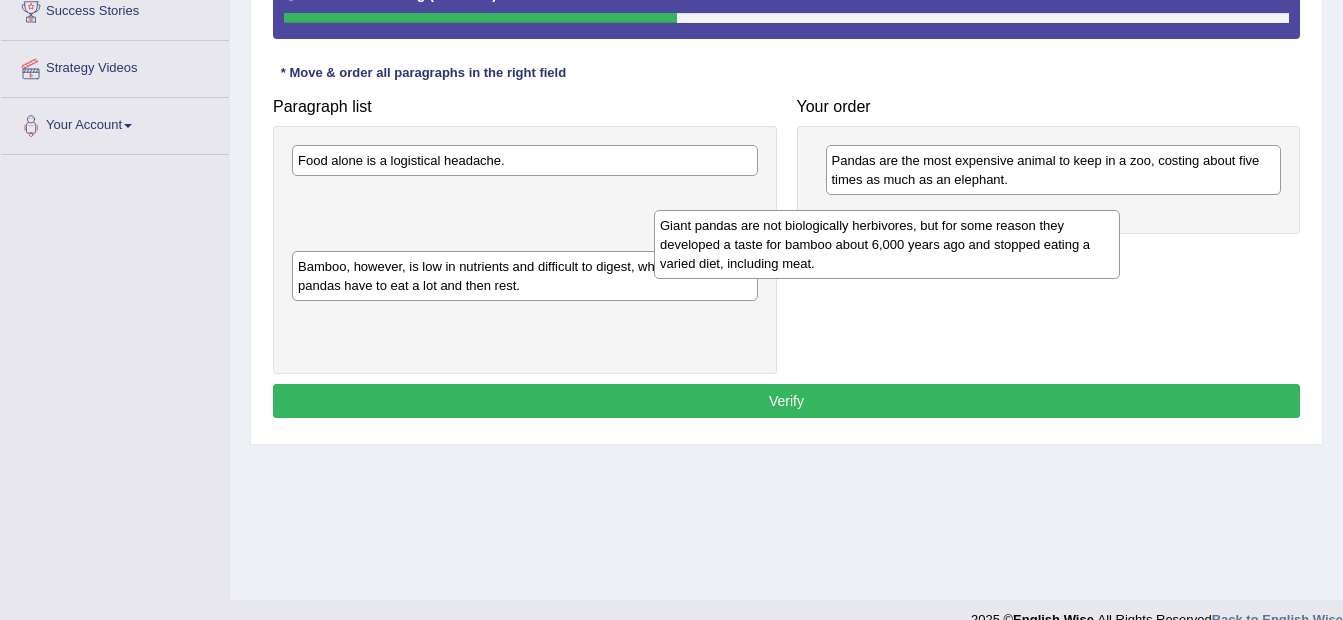drag, startPoint x: 538, startPoint y: 192, endPoint x: 926, endPoint y: 248, distance: 392.02042 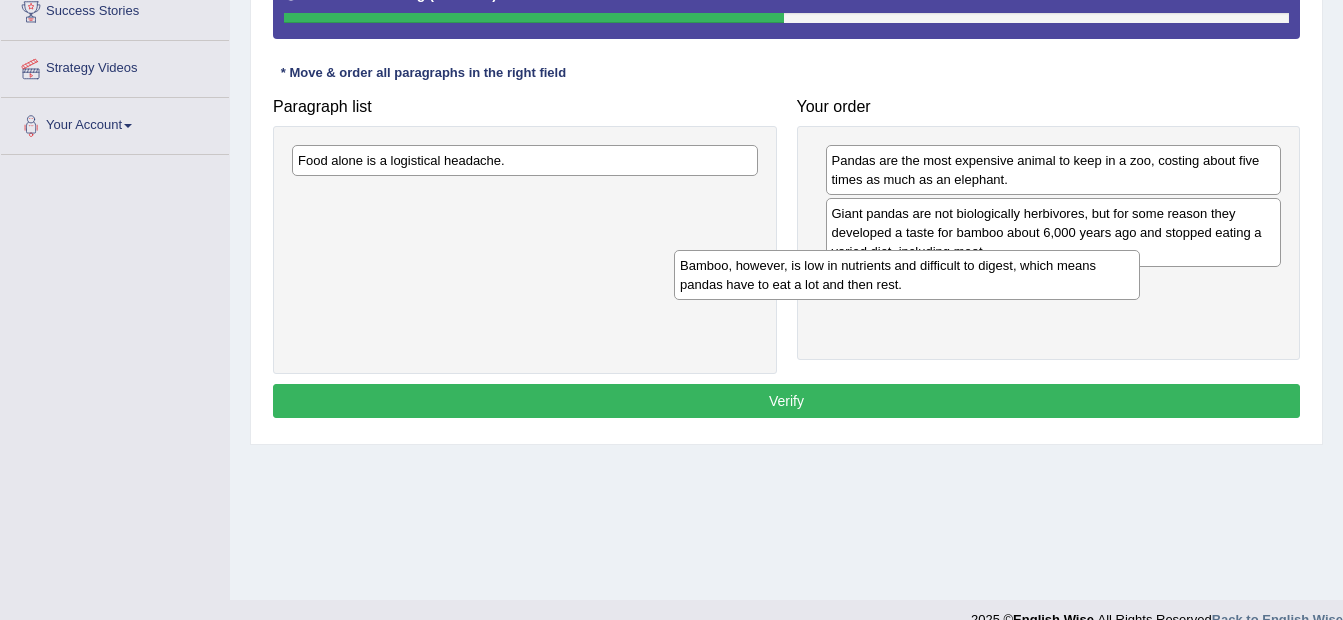 drag, startPoint x: 666, startPoint y: 213, endPoint x: 1051, endPoint y: 284, distance: 391.492 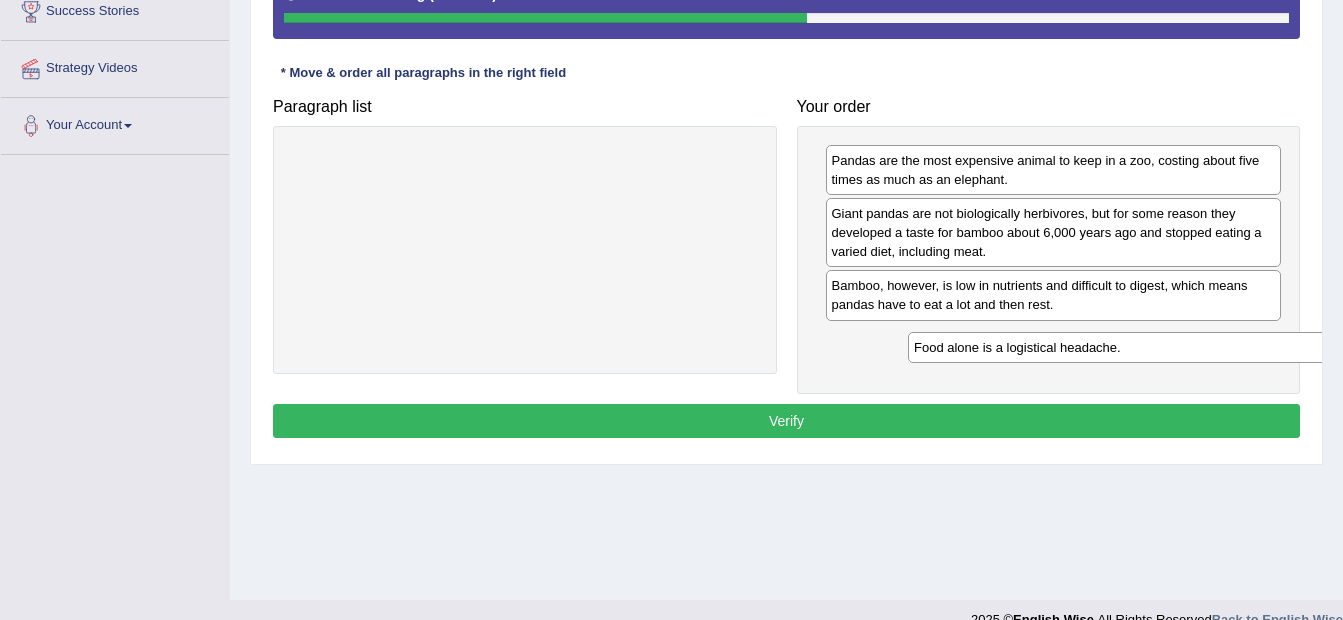 drag, startPoint x: 560, startPoint y: 172, endPoint x: 1130, endPoint y: 359, distance: 599.8908 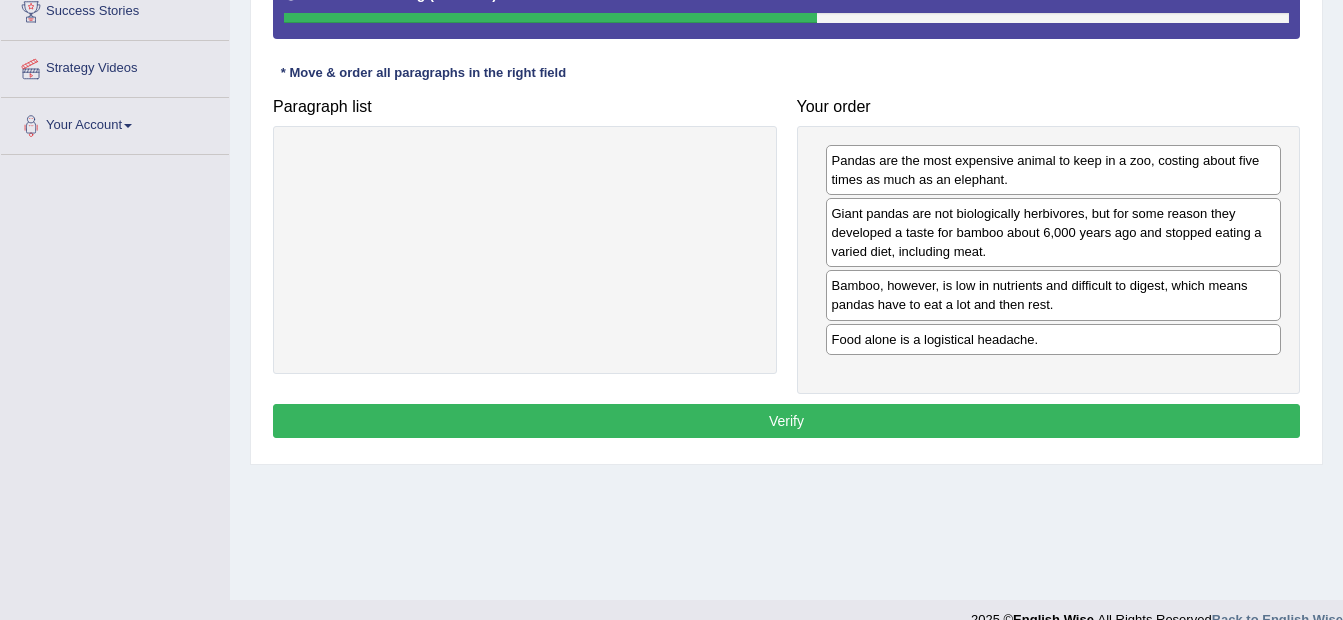 click on "Verify" at bounding box center [786, 421] 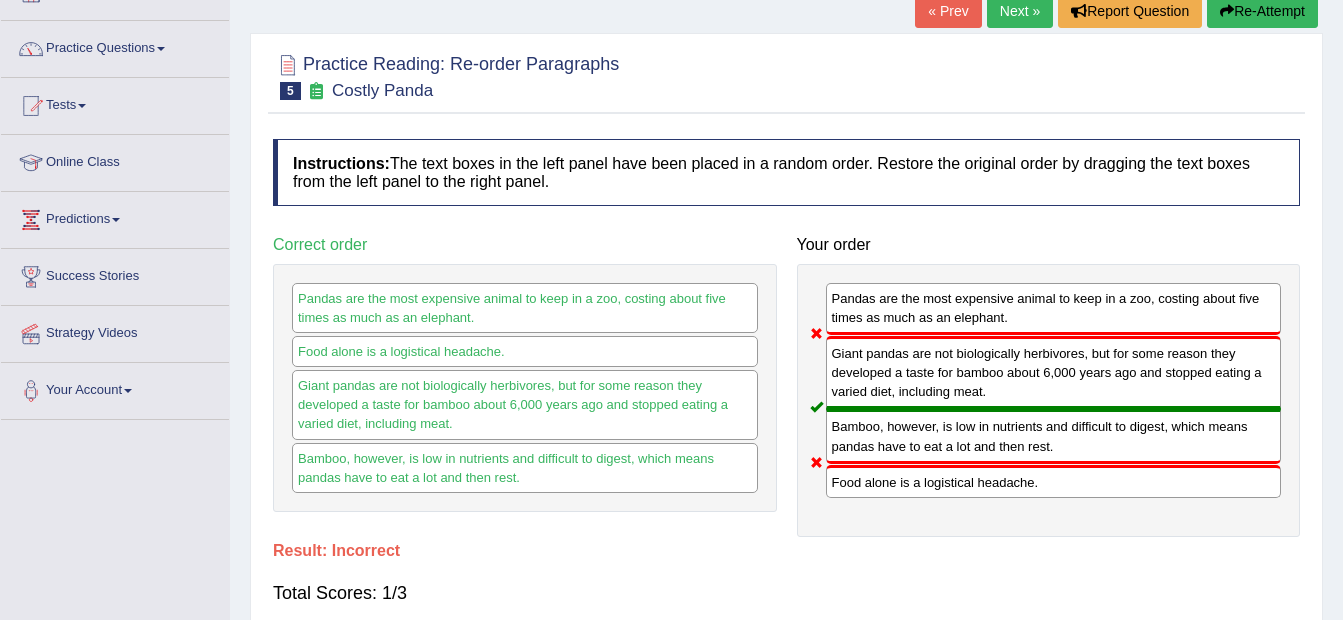 scroll, scrollTop: 100, scrollLeft: 0, axis: vertical 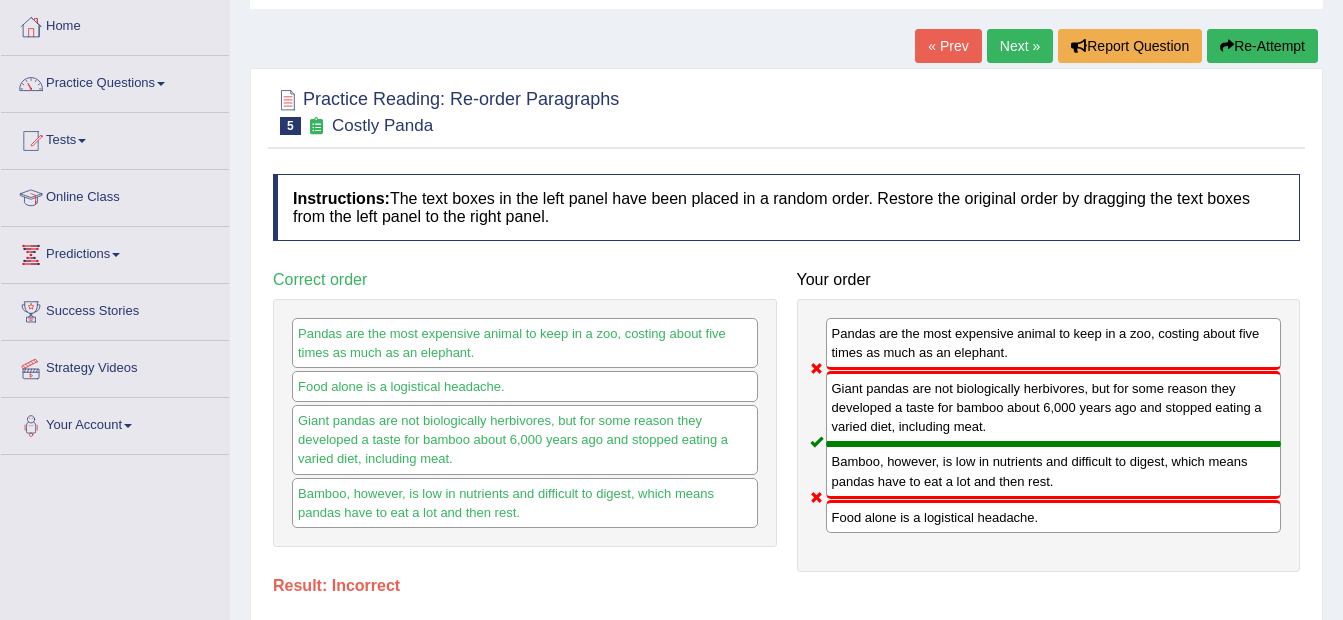 click on "Next »" at bounding box center (1020, 46) 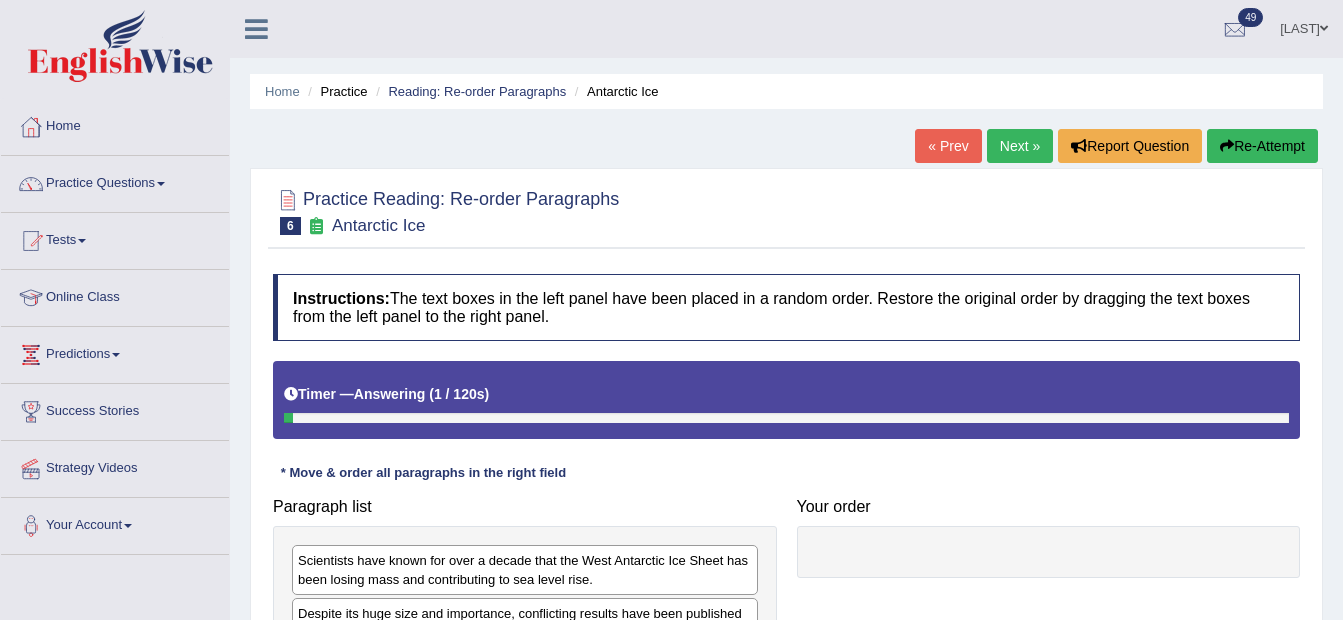 scroll, scrollTop: 0, scrollLeft: 0, axis: both 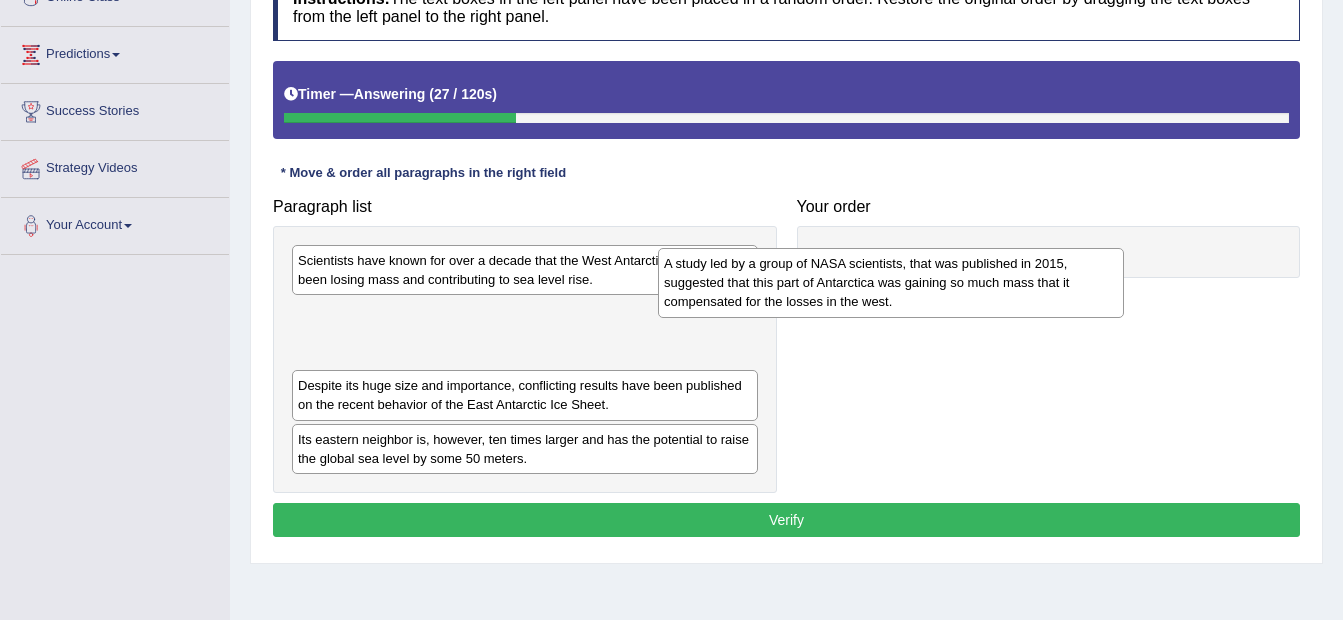 drag, startPoint x: 567, startPoint y: 399, endPoint x: 937, endPoint y: 296, distance: 384.069 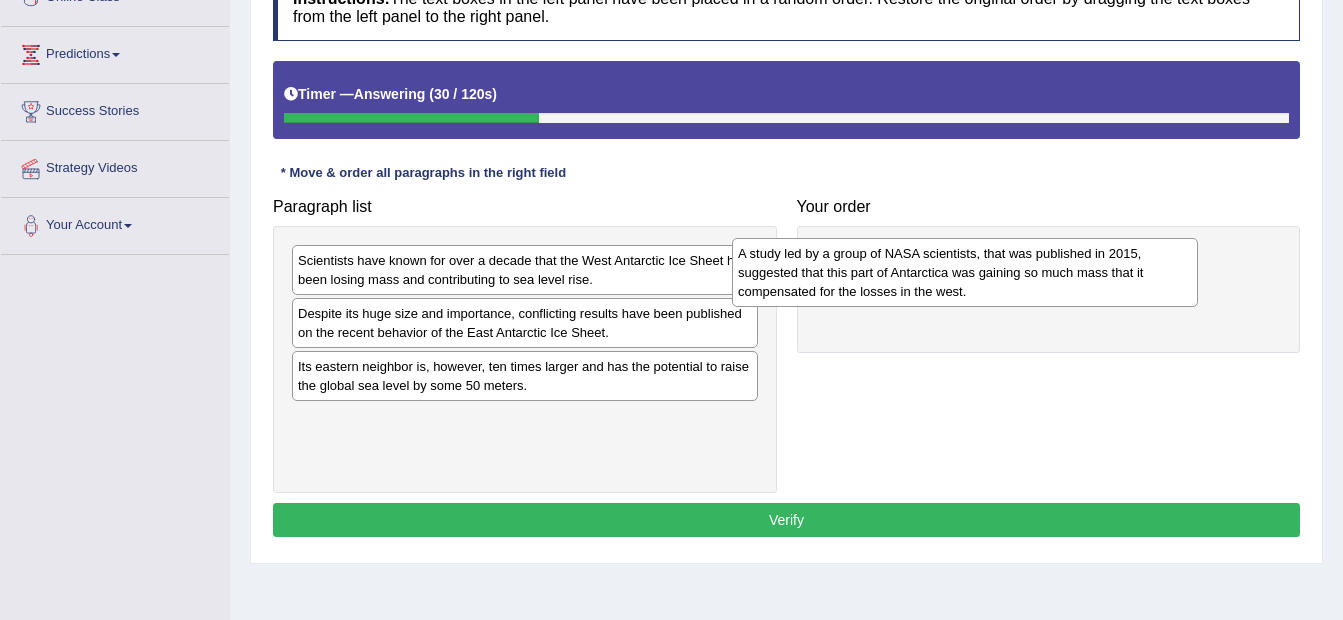 drag, startPoint x: 388, startPoint y: 333, endPoint x: 816, endPoint y: 263, distance: 433.68652 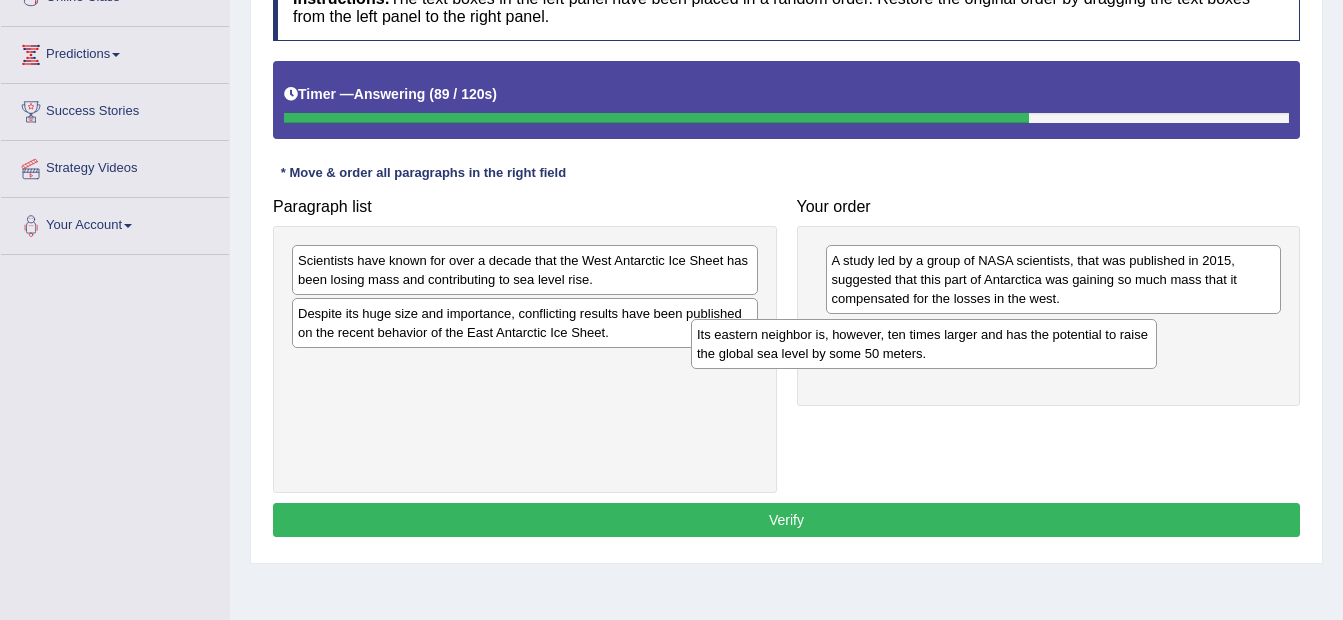 drag, startPoint x: 560, startPoint y: 377, endPoint x: 959, endPoint y: 345, distance: 400.28116 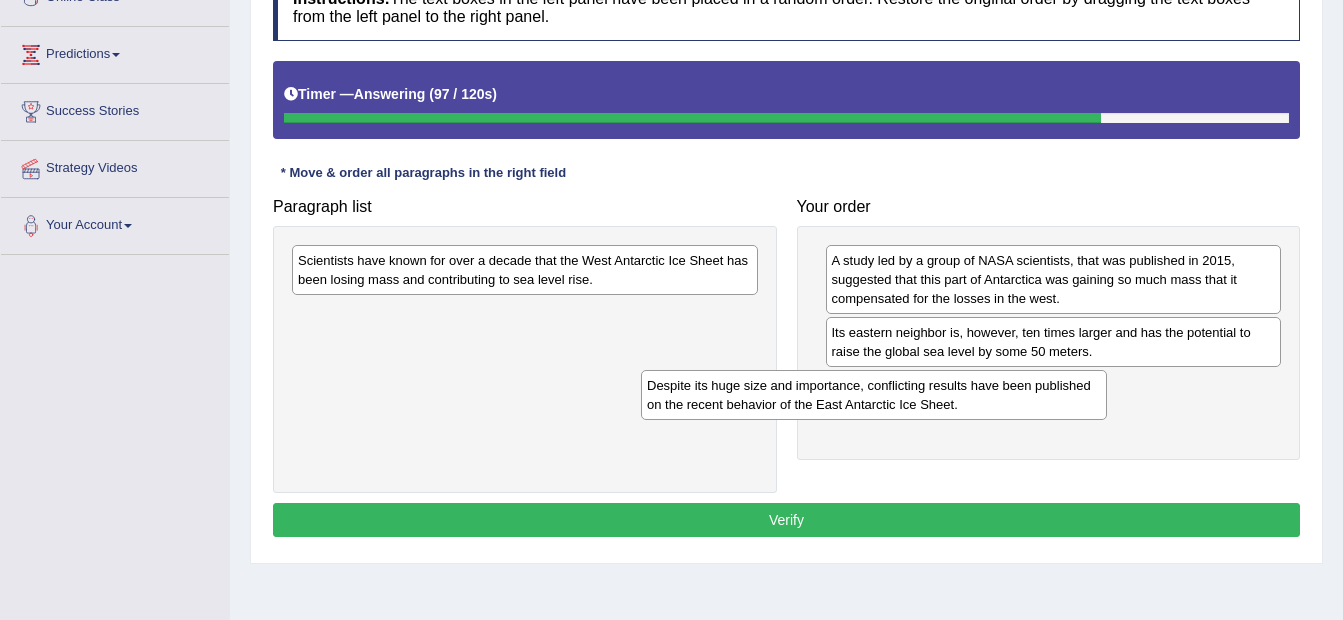 drag, startPoint x: 646, startPoint y: 330, endPoint x: 995, endPoint y: 402, distance: 356.34955 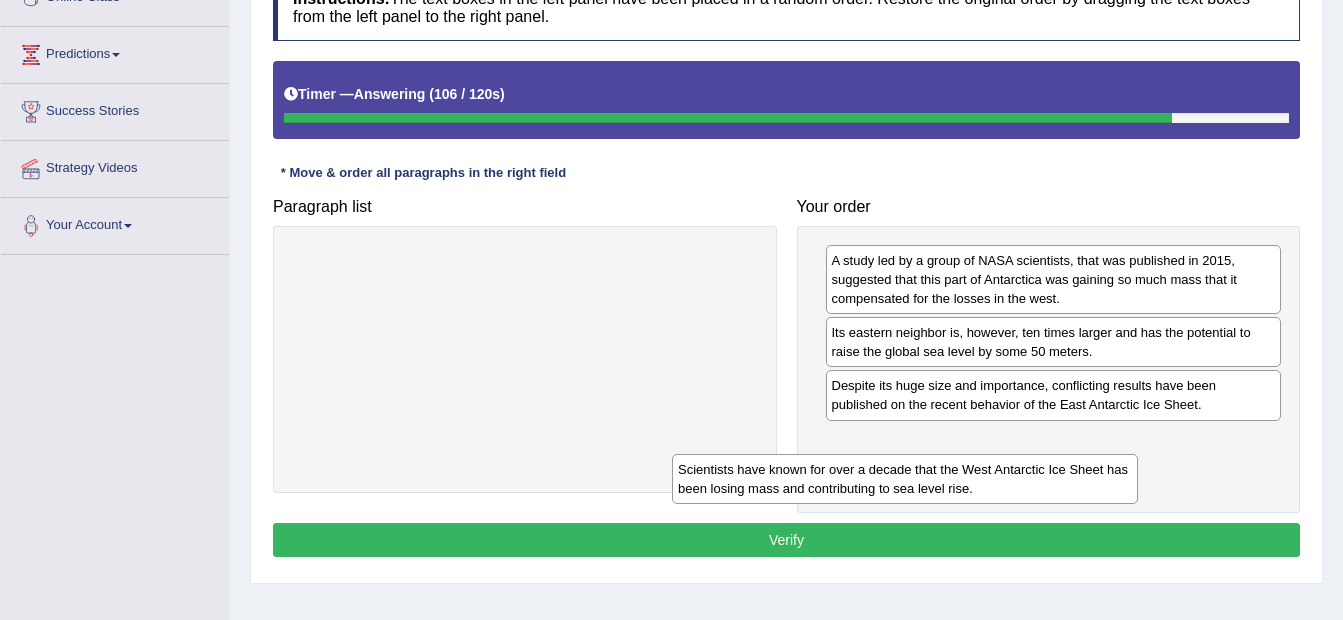 drag, startPoint x: 650, startPoint y: 258, endPoint x: 1040, endPoint y: 470, distance: 443.8964 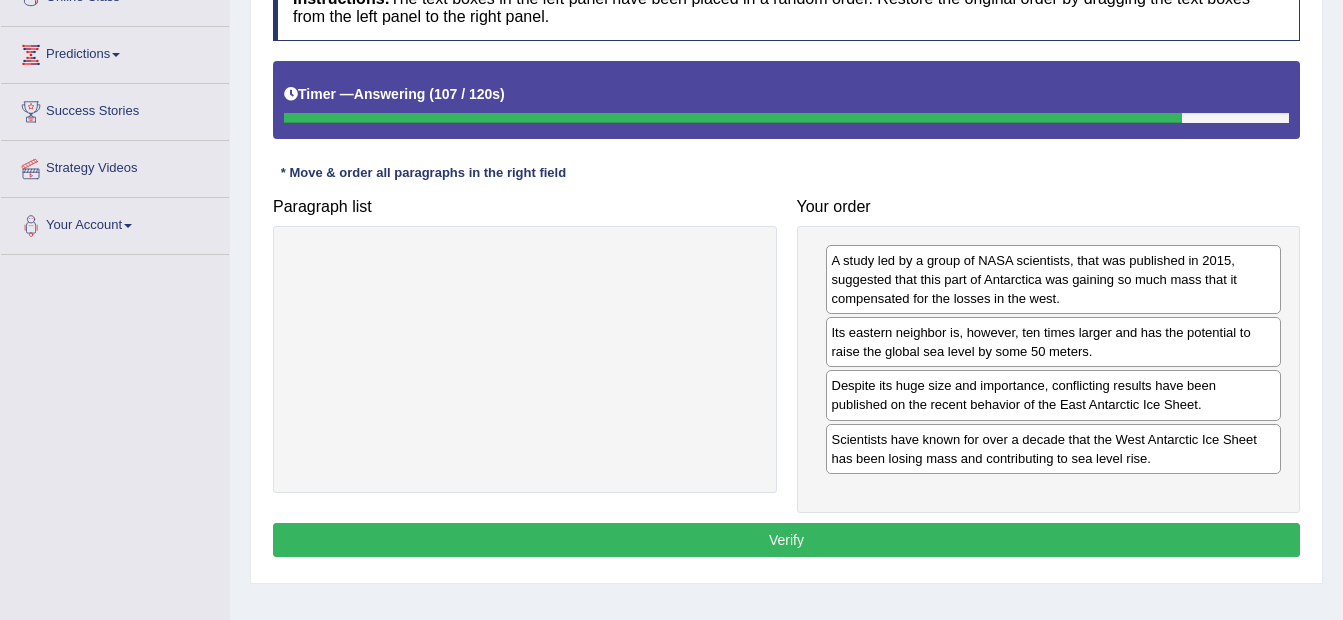 click on "Verify" at bounding box center [786, 540] 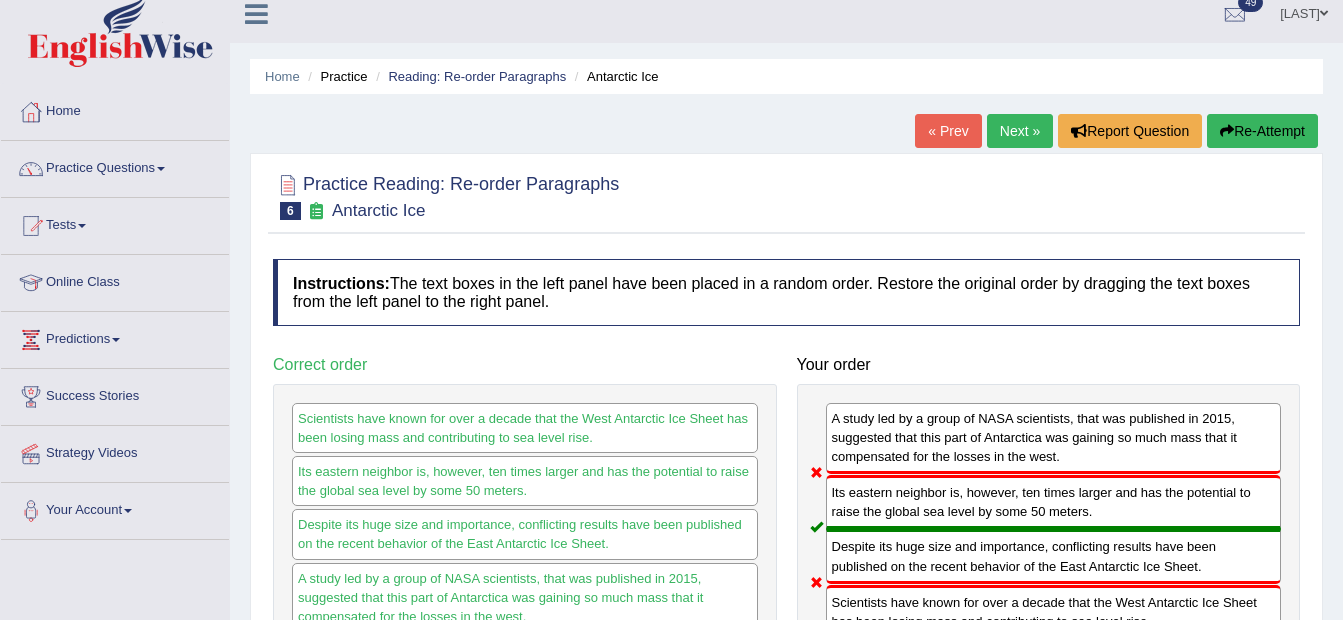 scroll, scrollTop: 0, scrollLeft: 0, axis: both 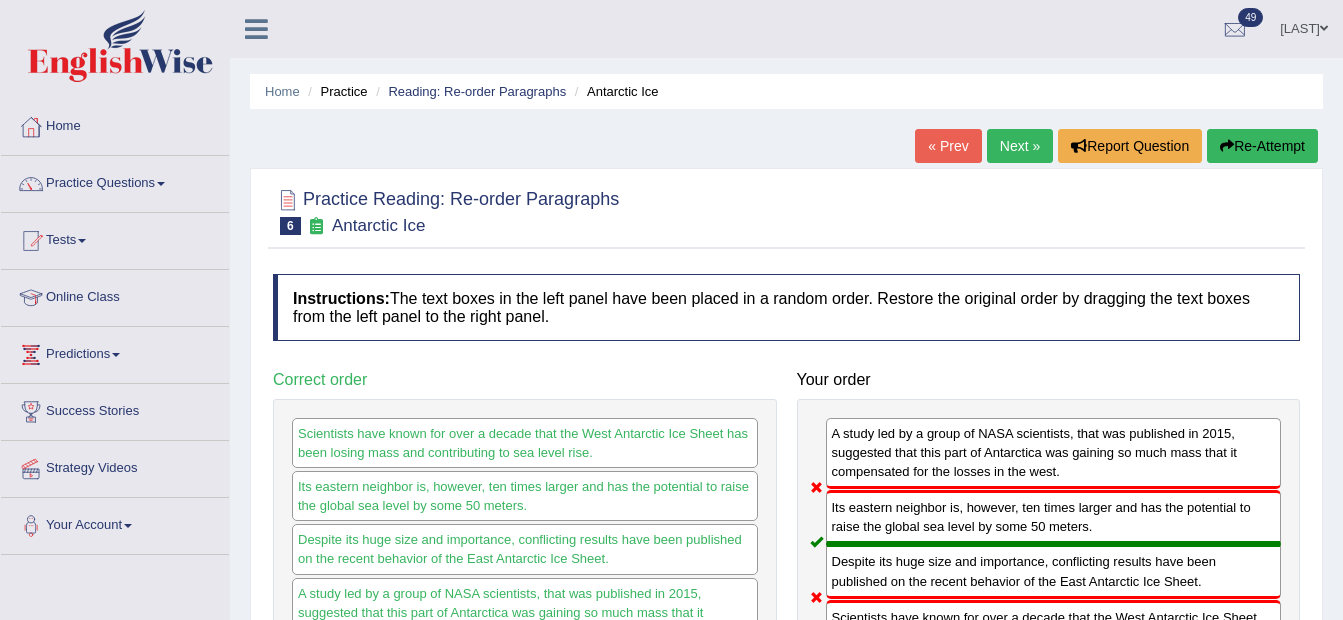 click on "Next »" at bounding box center (1020, 146) 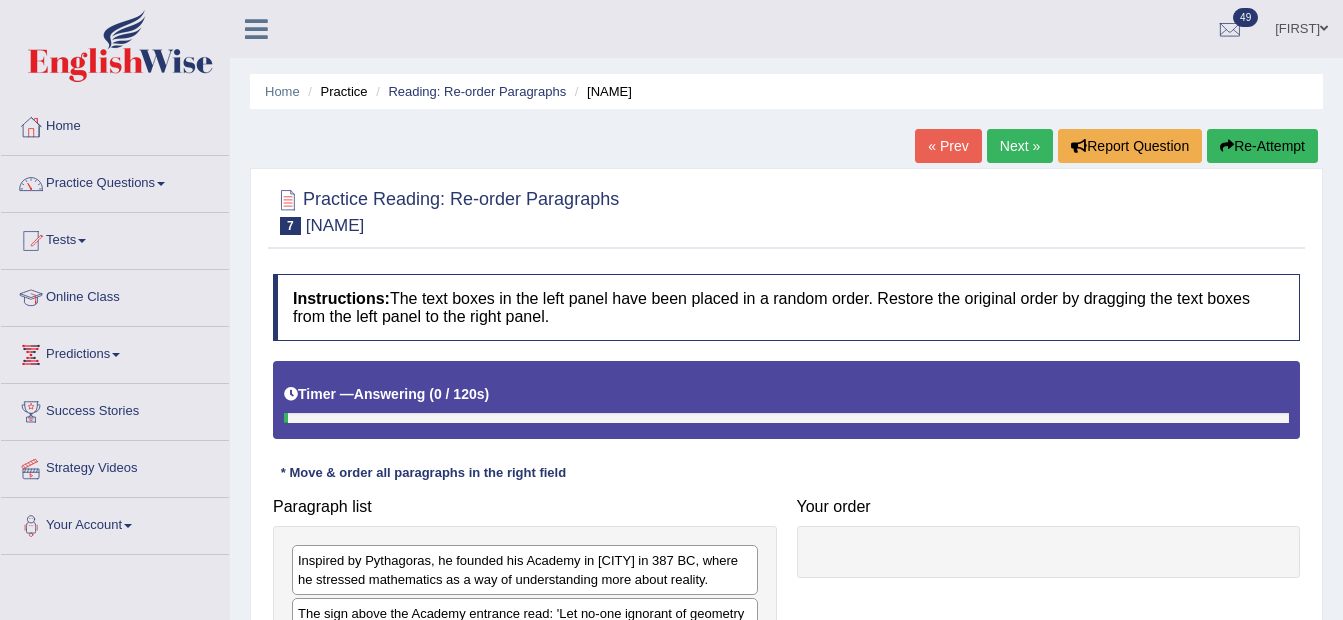 scroll, scrollTop: 400, scrollLeft: 0, axis: vertical 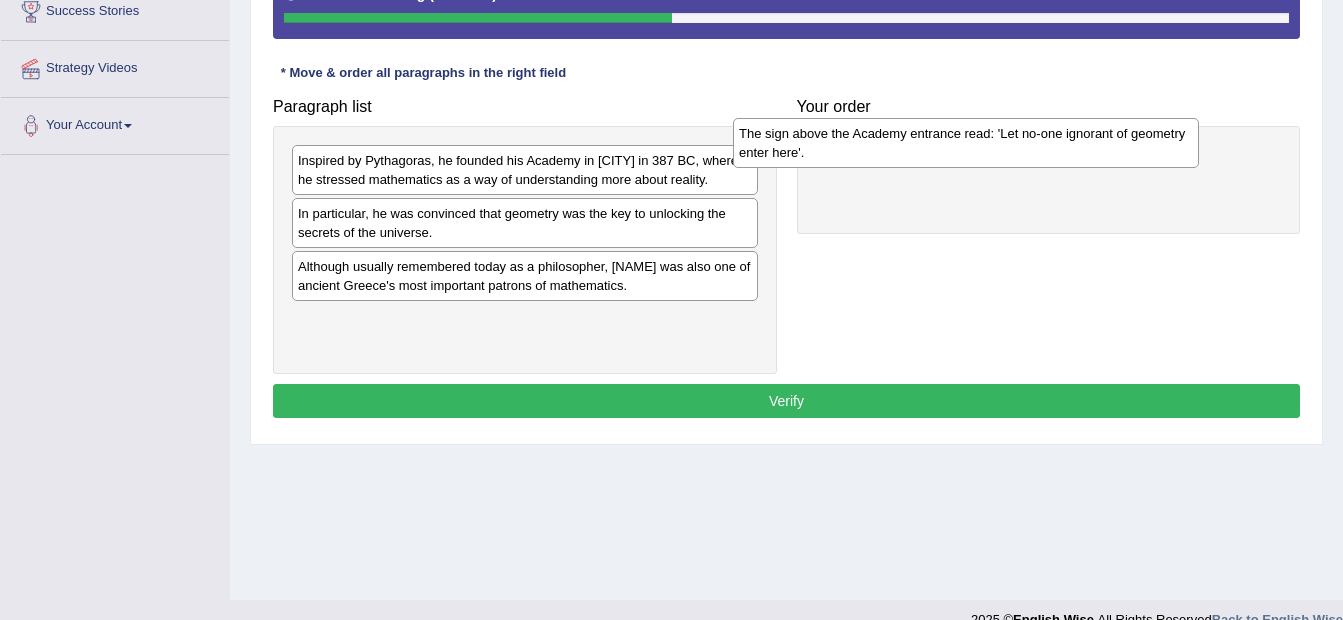 drag, startPoint x: 448, startPoint y: 231, endPoint x: 889, endPoint y: 151, distance: 448.1975 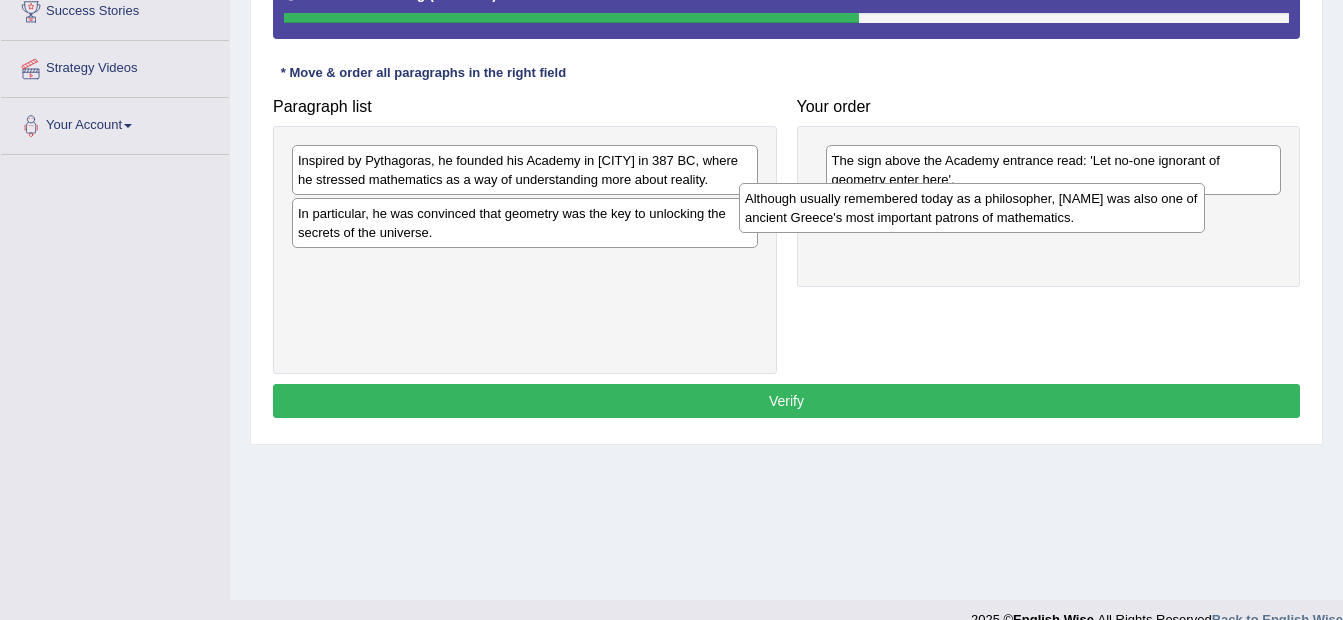 drag, startPoint x: 357, startPoint y: 281, endPoint x: 804, endPoint y: 213, distance: 452.14267 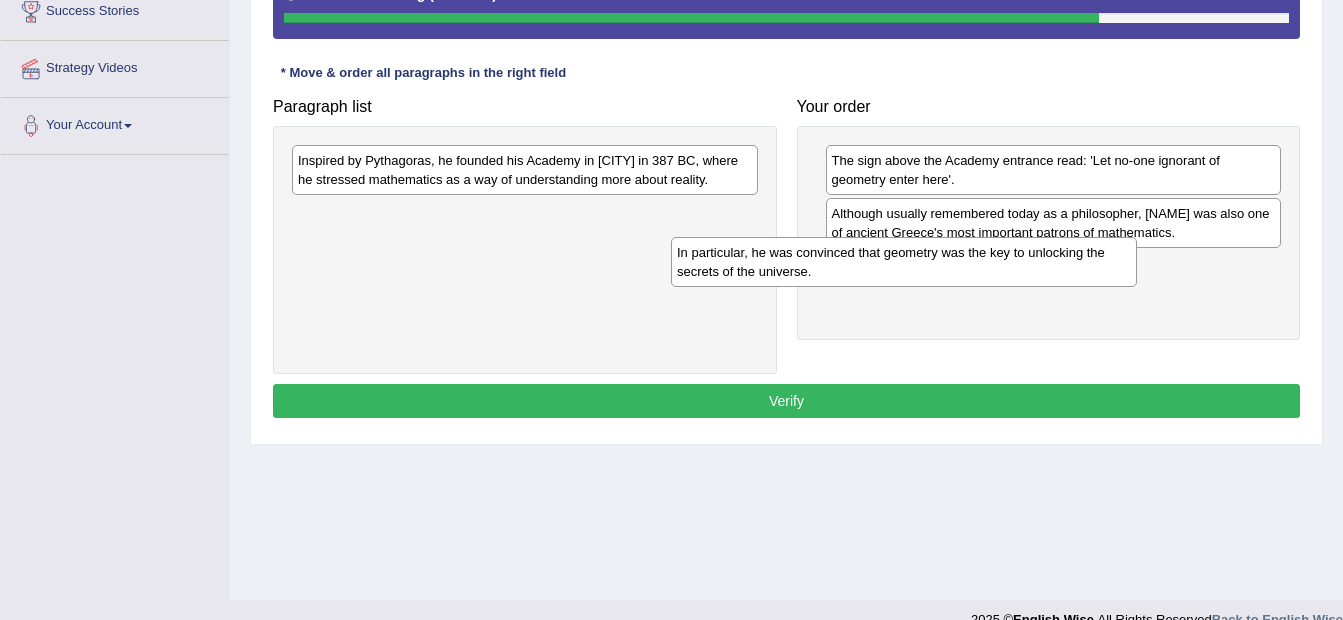 drag, startPoint x: 413, startPoint y: 227, endPoint x: 794, endPoint y: 261, distance: 382.51404 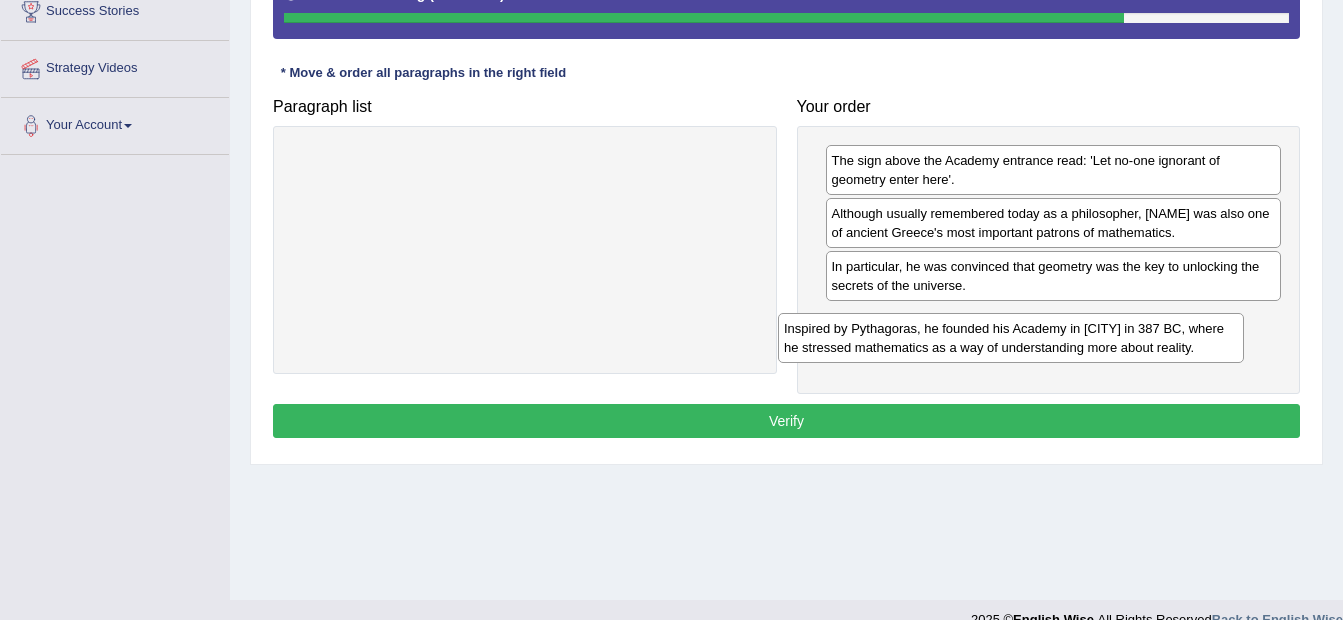 drag, startPoint x: 479, startPoint y: 175, endPoint x: 965, endPoint y: 343, distance: 514.21783 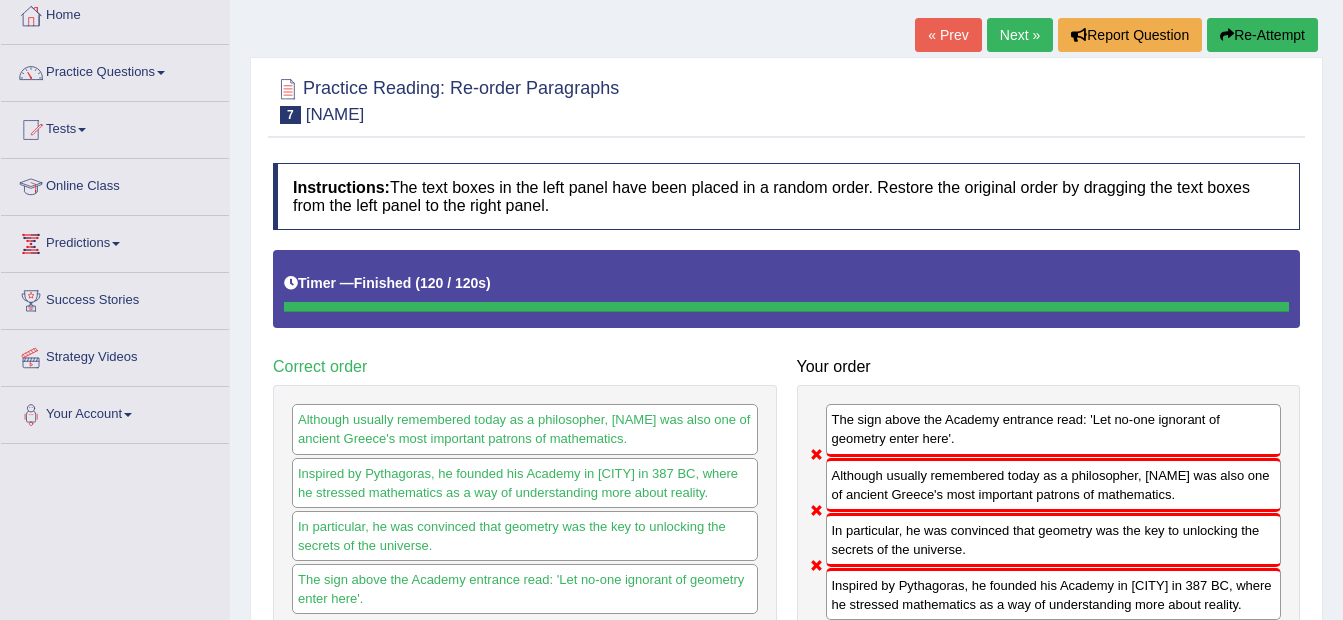 scroll, scrollTop: 100, scrollLeft: 0, axis: vertical 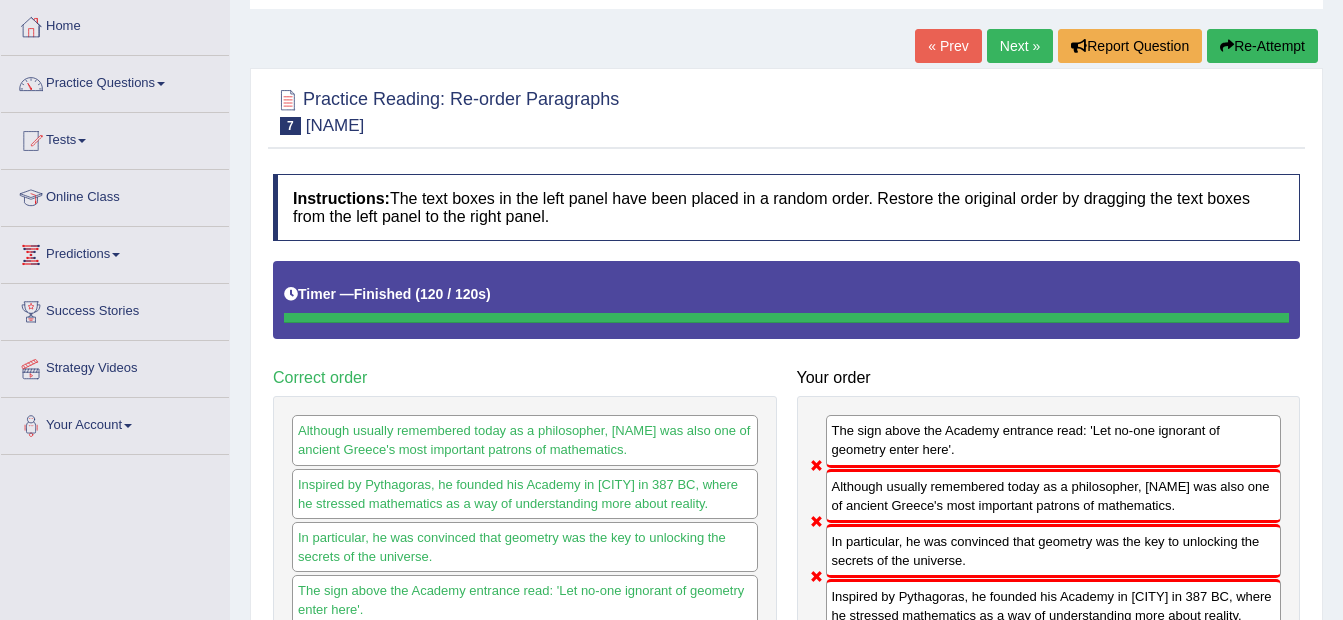 click on "Next »" at bounding box center [1020, 46] 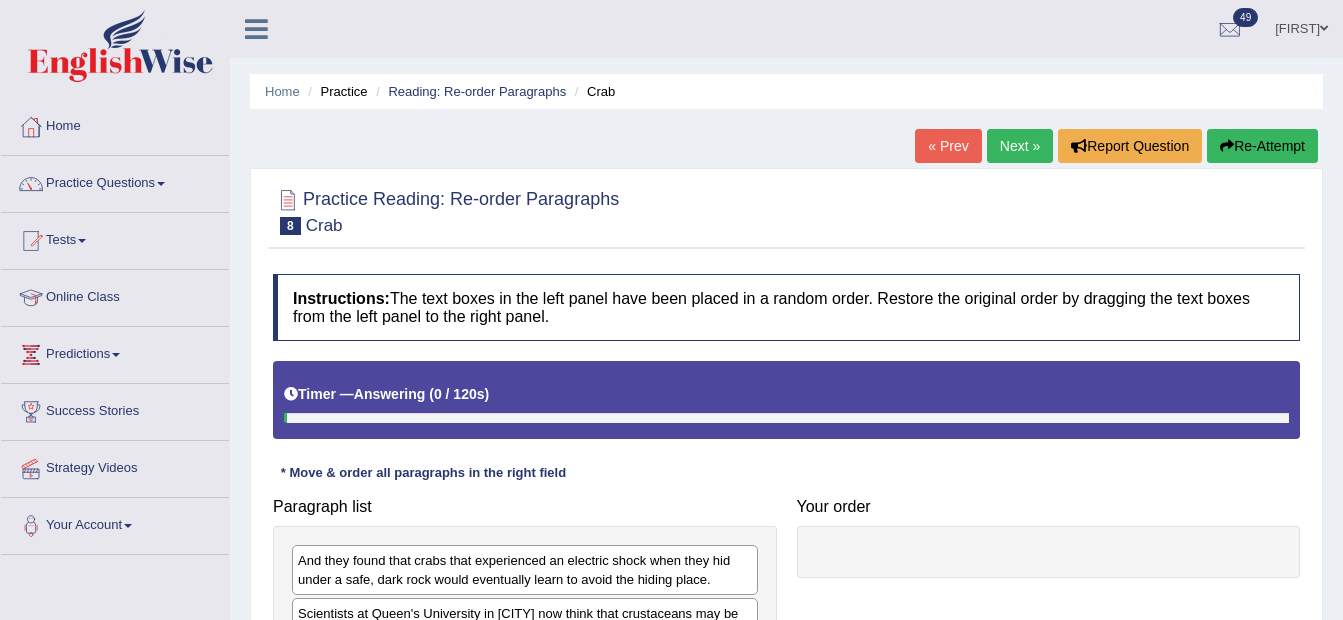 scroll, scrollTop: 300, scrollLeft: 0, axis: vertical 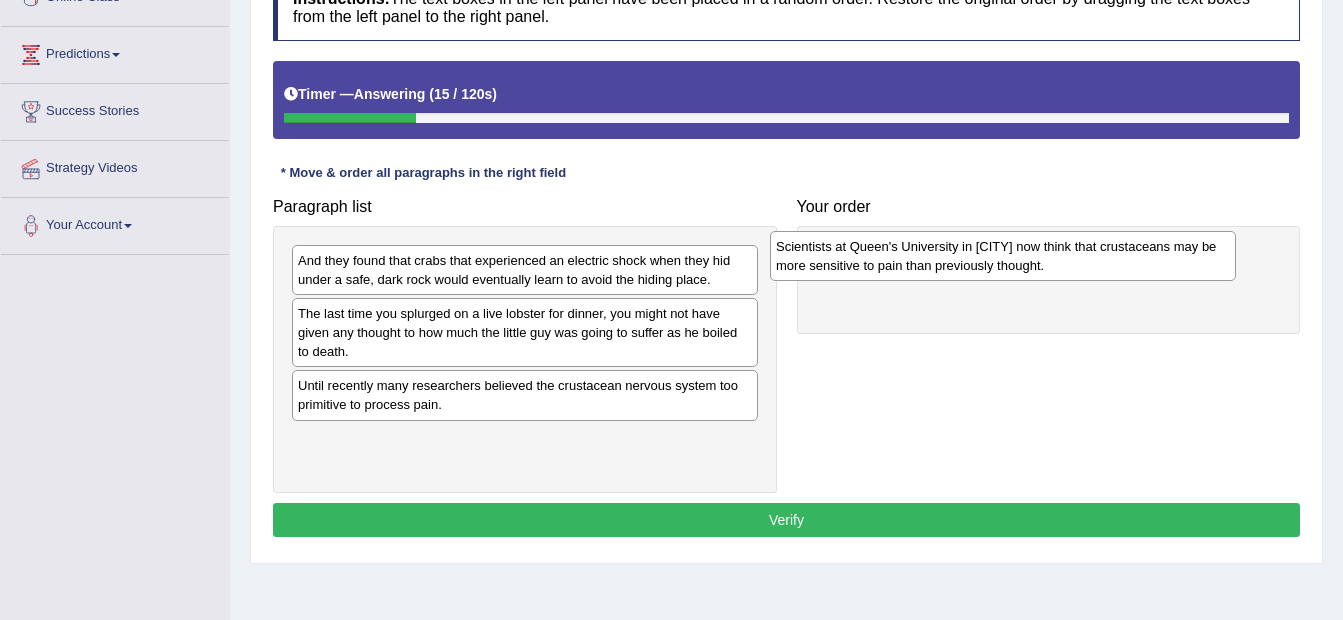 drag, startPoint x: 424, startPoint y: 333, endPoint x: 903, endPoint y: 265, distance: 483.80264 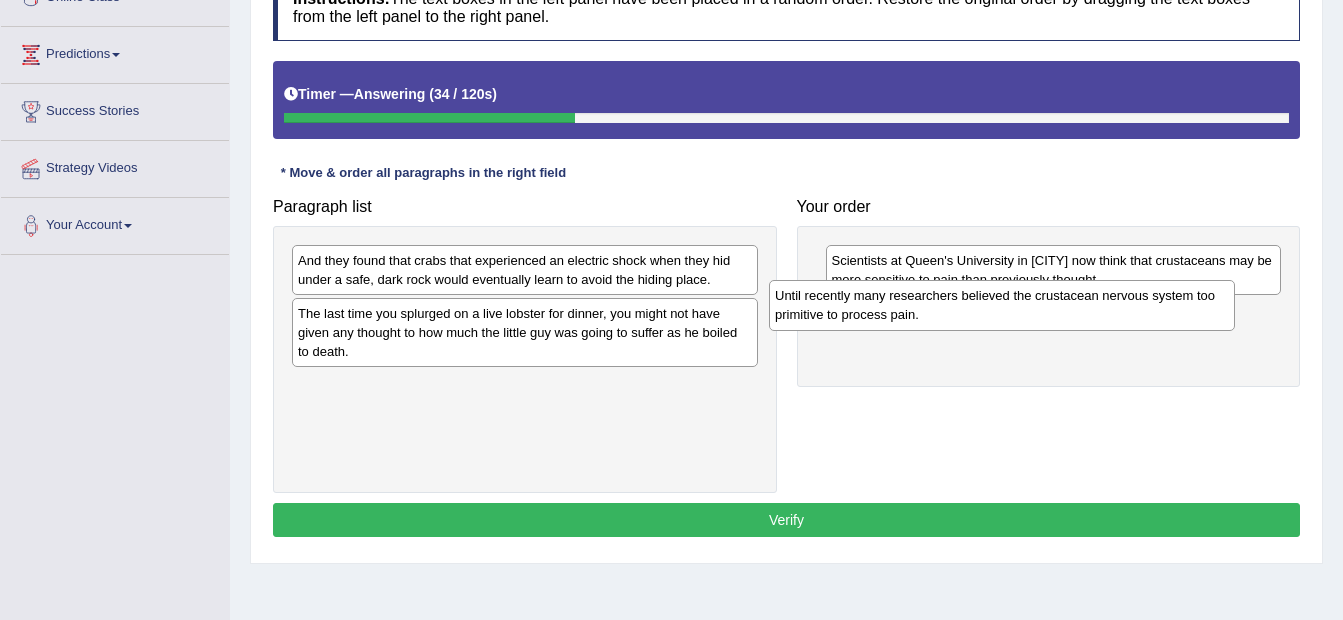 drag, startPoint x: 396, startPoint y: 402, endPoint x: 872, endPoint y: 312, distance: 484.4337 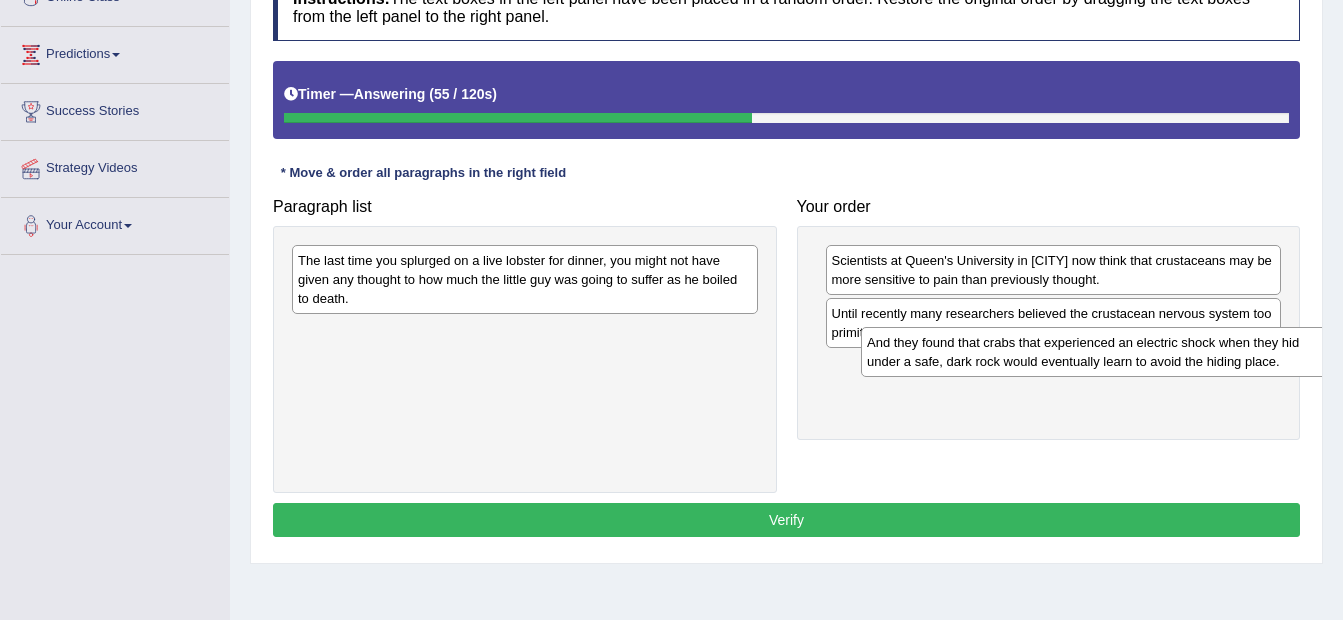 drag, startPoint x: 445, startPoint y: 280, endPoint x: 1014, endPoint y: 362, distance: 574.87823 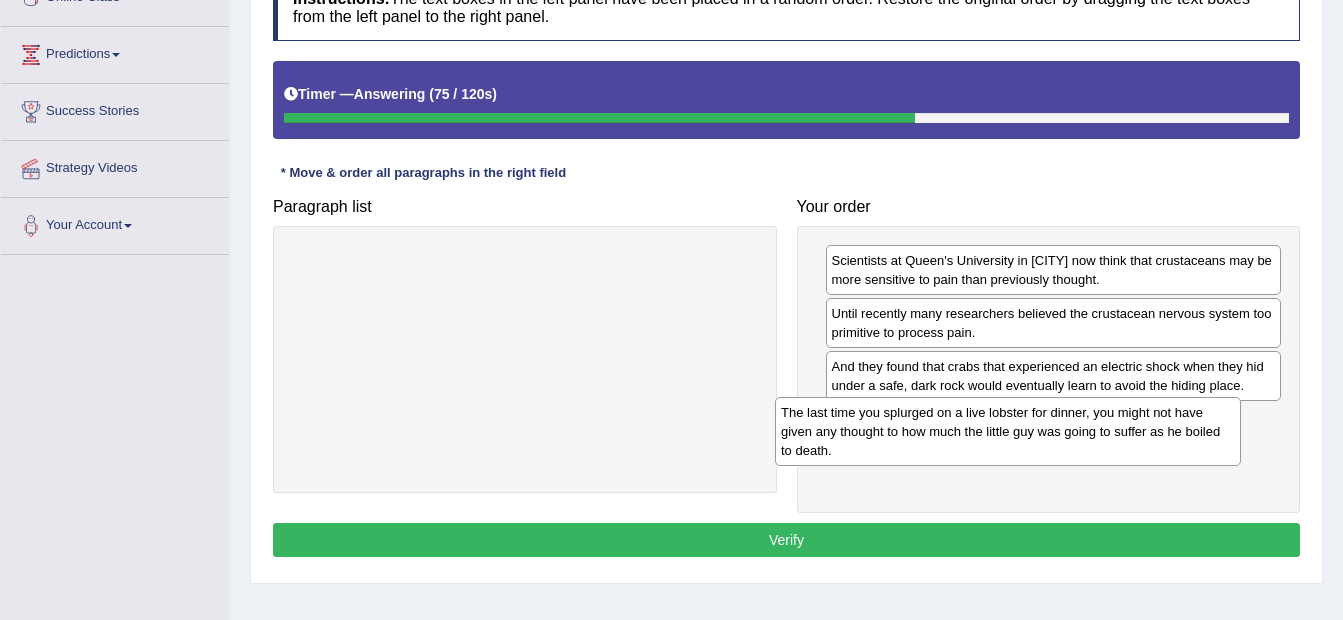 drag, startPoint x: 320, startPoint y: 282, endPoint x: 803, endPoint y: 434, distance: 506.35263 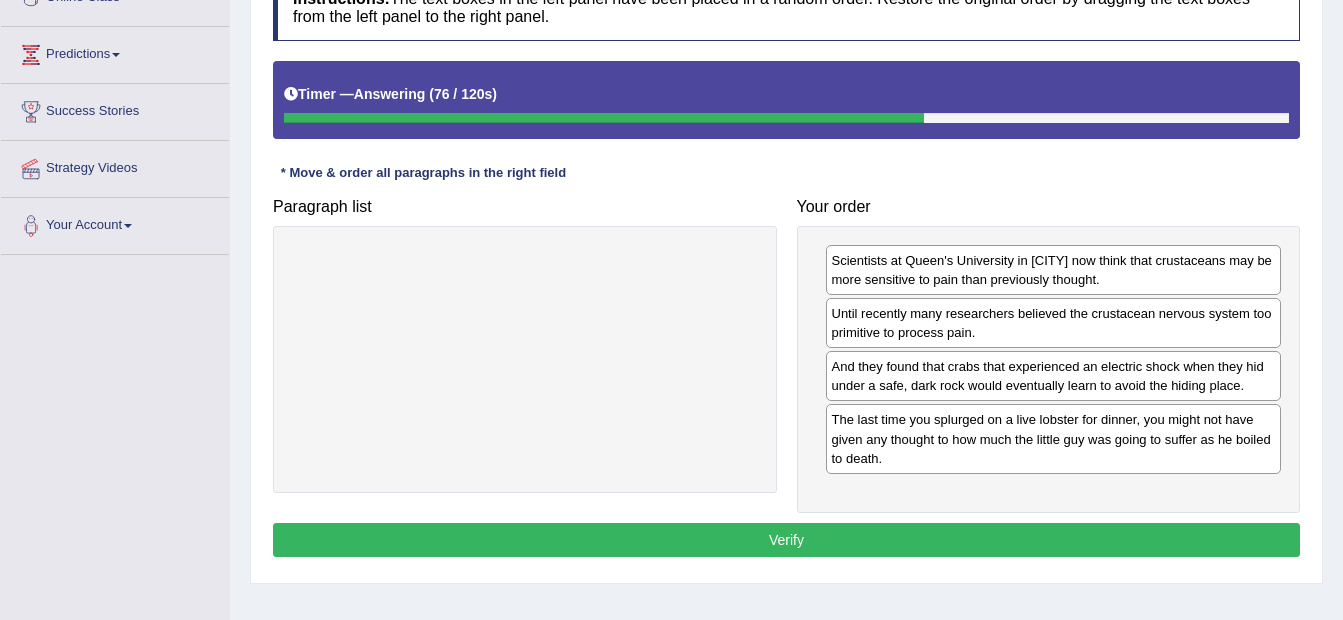 click on "Verify" at bounding box center (786, 540) 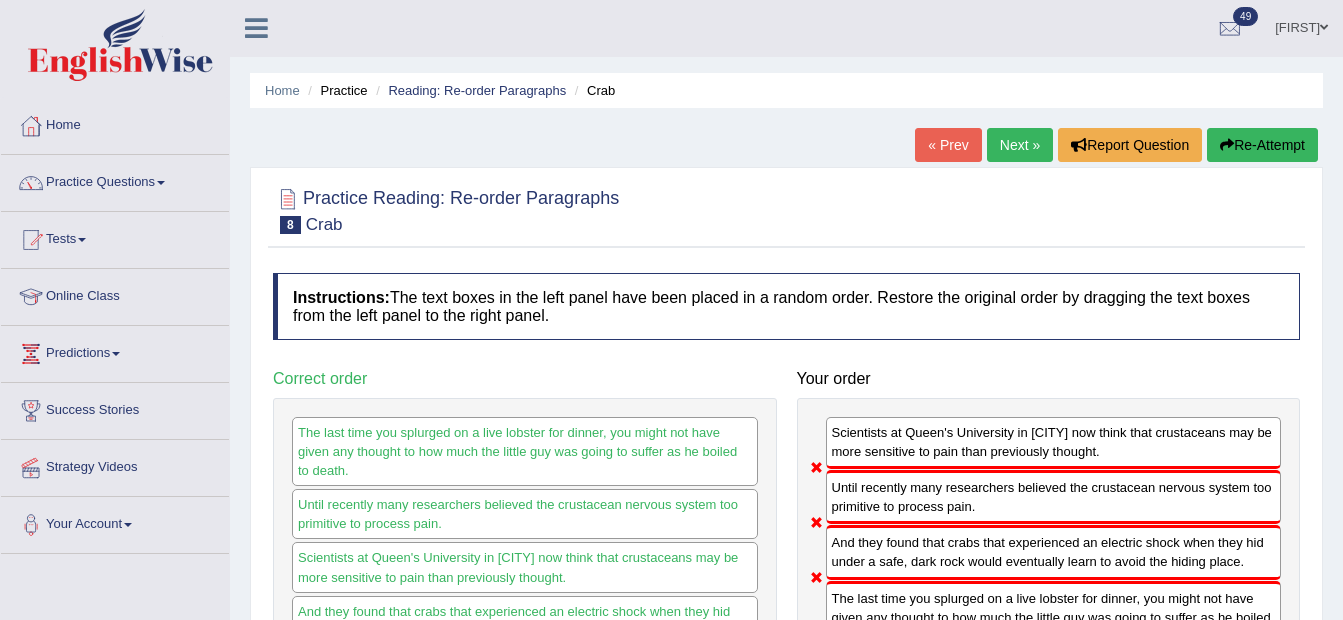 scroll, scrollTop: 0, scrollLeft: 0, axis: both 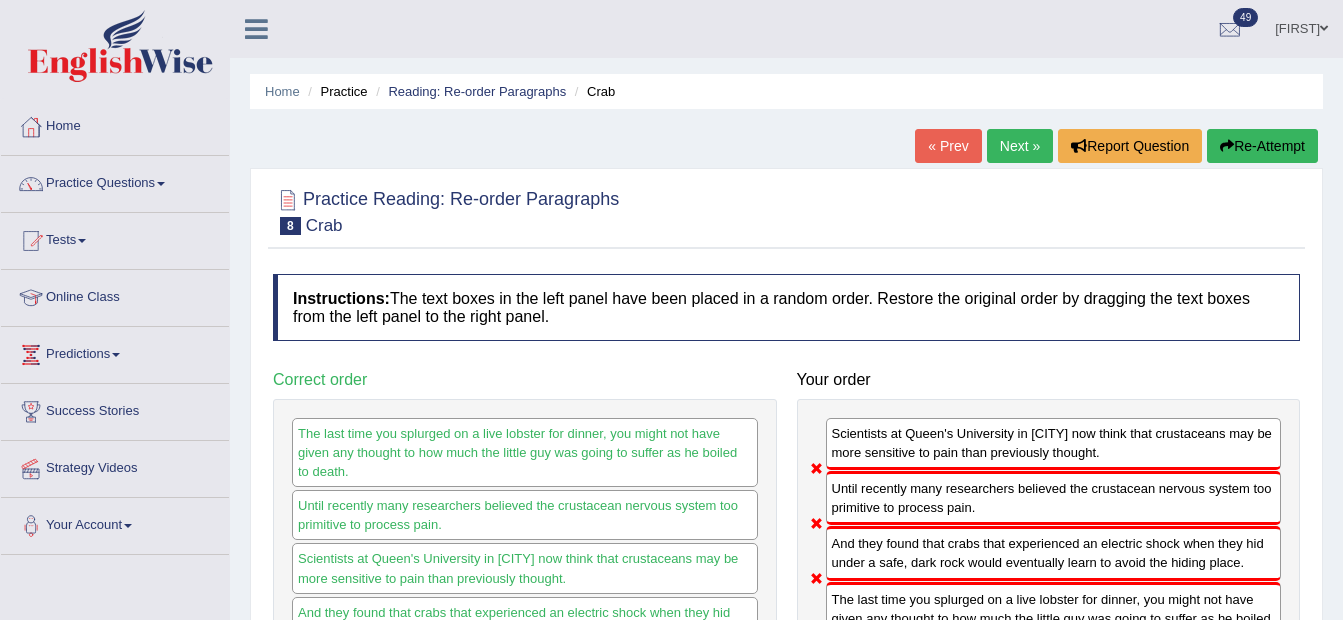 click on "Next »" at bounding box center (1020, 146) 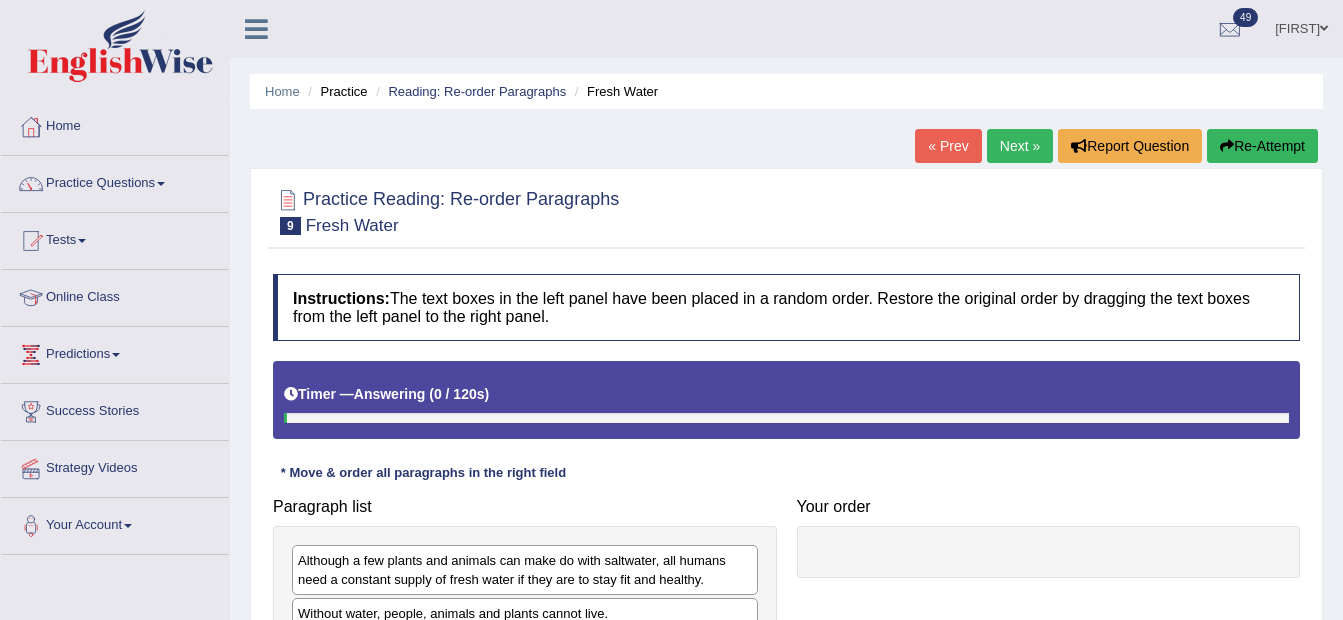 scroll, scrollTop: 300, scrollLeft: 0, axis: vertical 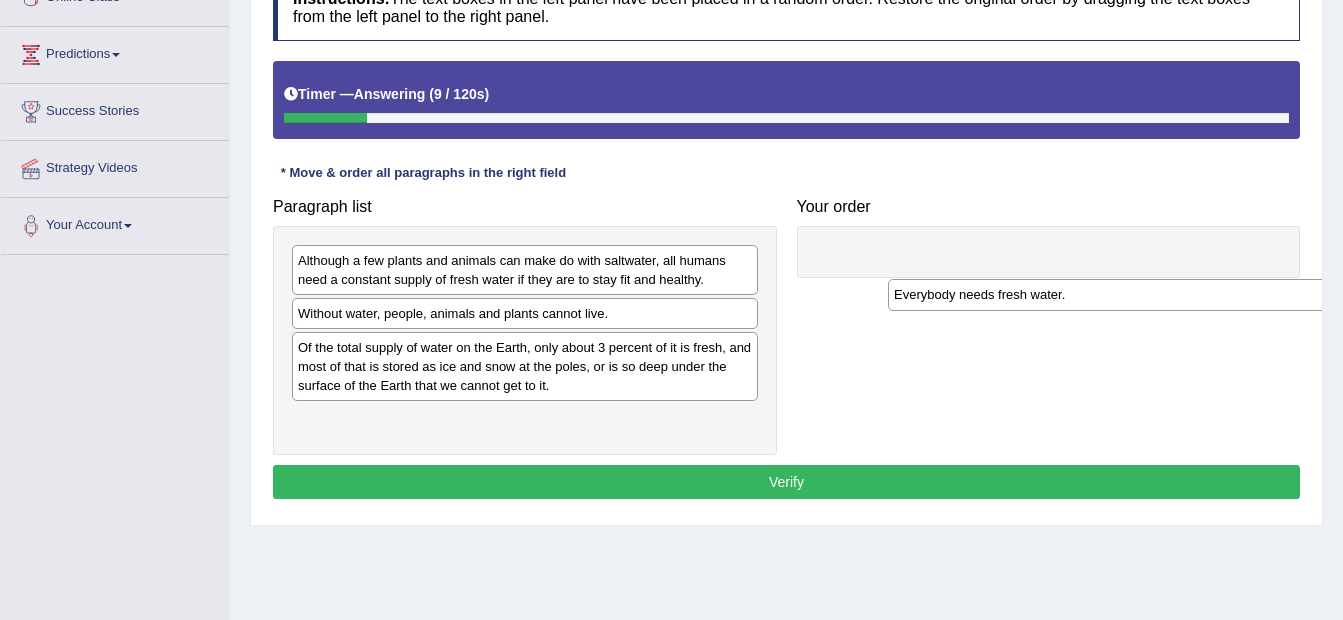 drag, startPoint x: 387, startPoint y: 424, endPoint x: 983, endPoint y: 299, distance: 608.96716 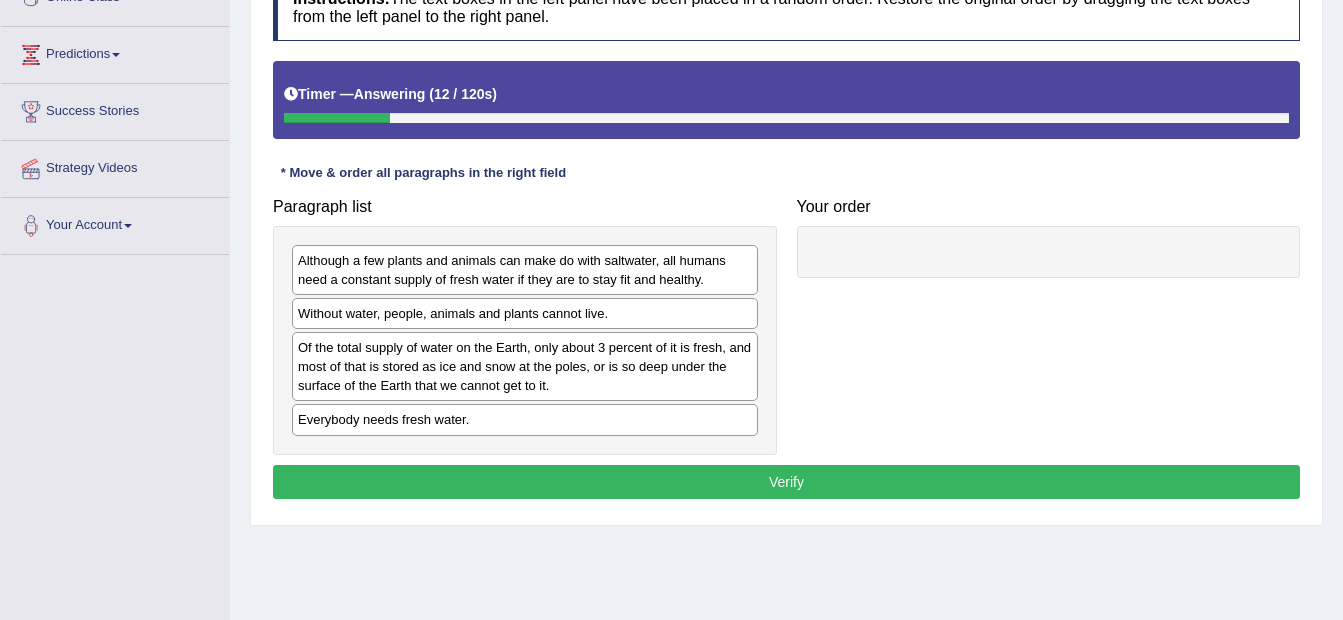 click on "Everybody needs fresh water." at bounding box center (525, 419) 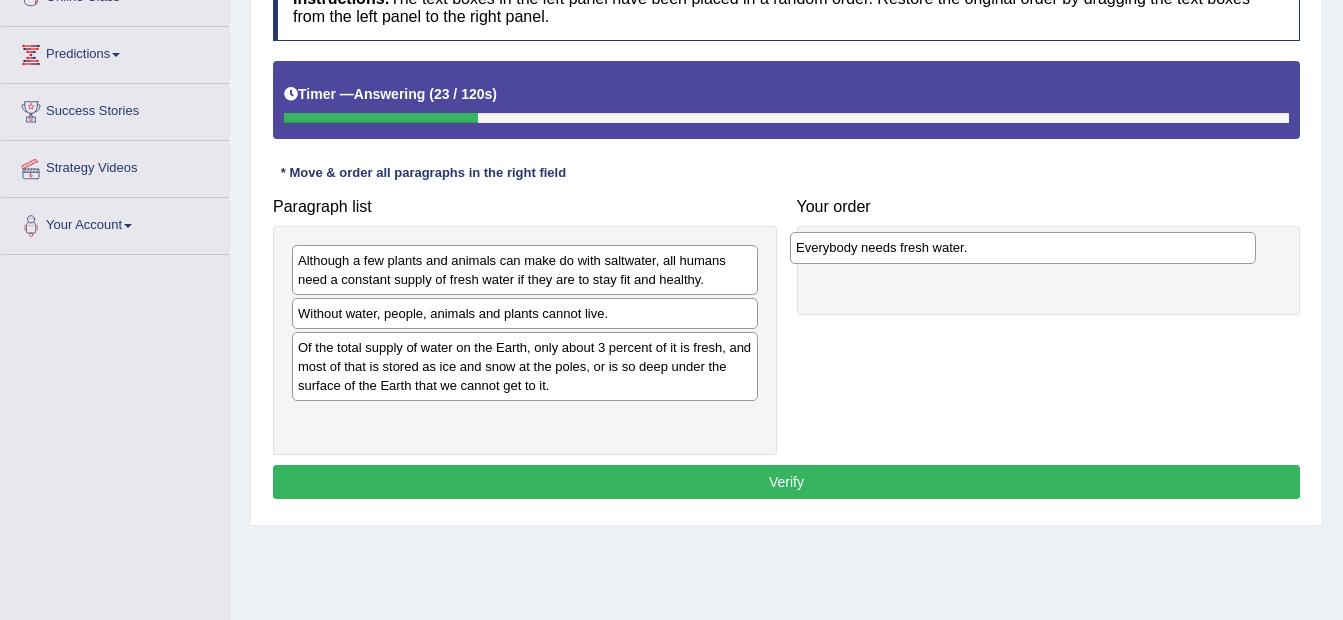 drag, startPoint x: 426, startPoint y: 420, endPoint x: 924, endPoint y: 248, distance: 526.8662 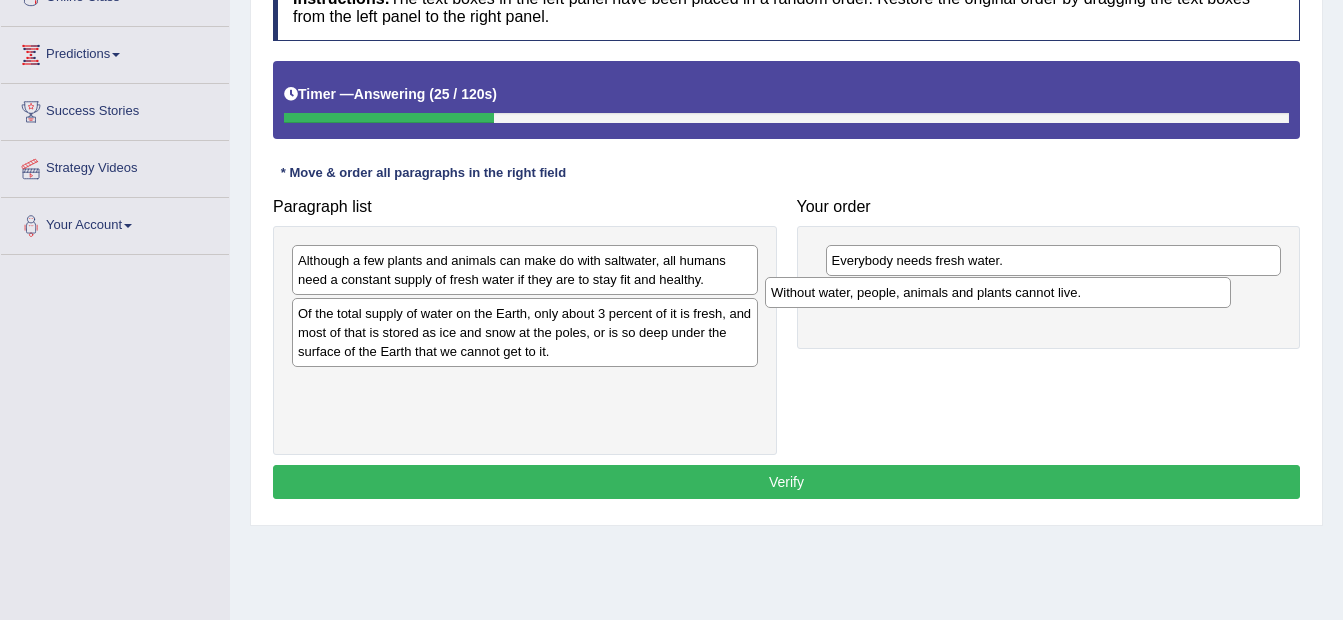 drag, startPoint x: 616, startPoint y: 321, endPoint x: 1093, endPoint y: 297, distance: 477.6034 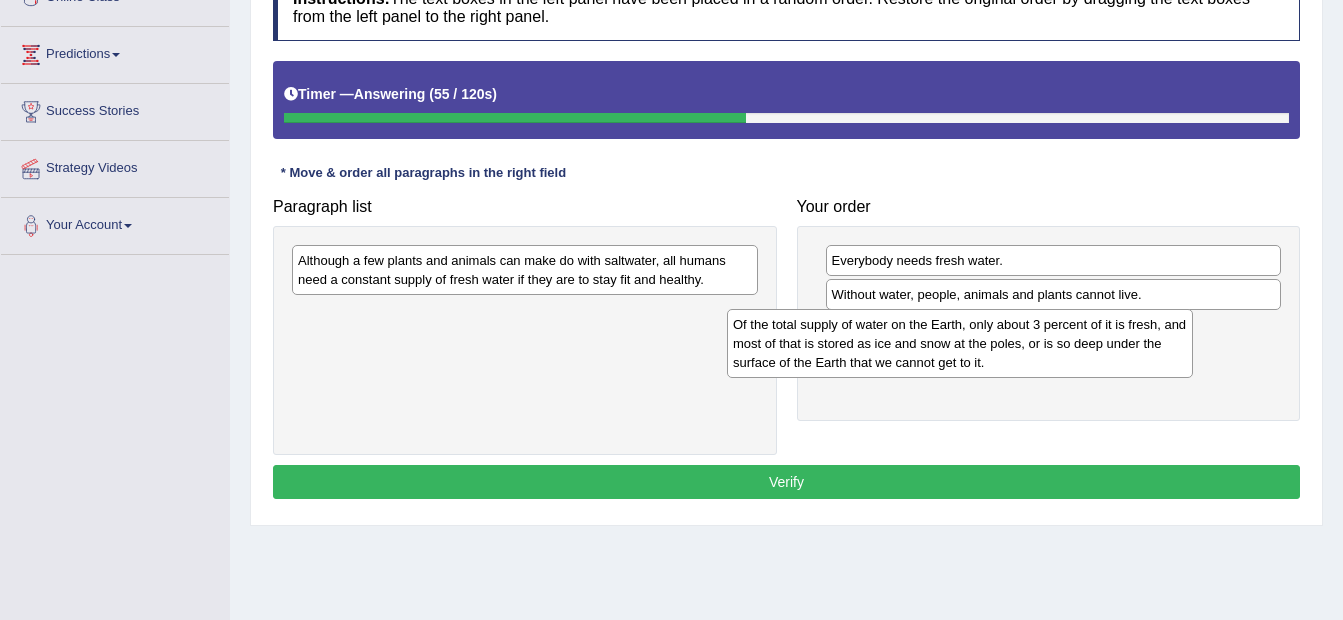 drag, startPoint x: 555, startPoint y: 345, endPoint x: 990, endPoint y: 356, distance: 435.13907 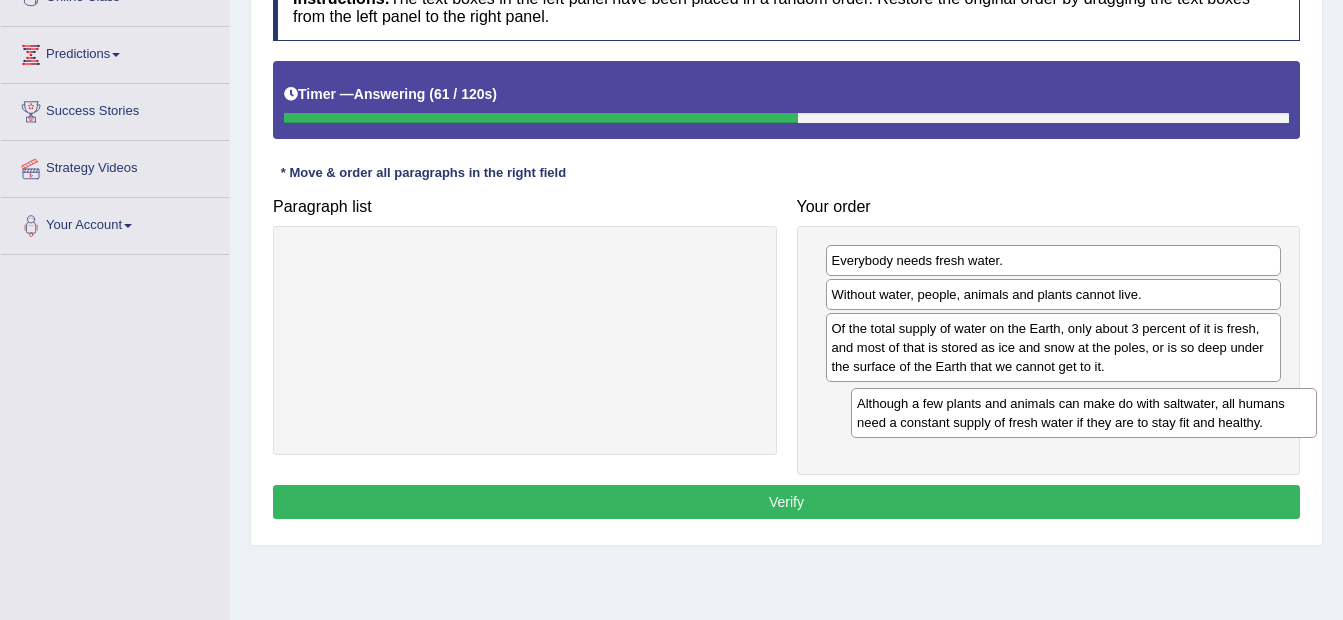 drag, startPoint x: 675, startPoint y: 284, endPoint x: 1226, endPoint y: 412, distance: 565.6722 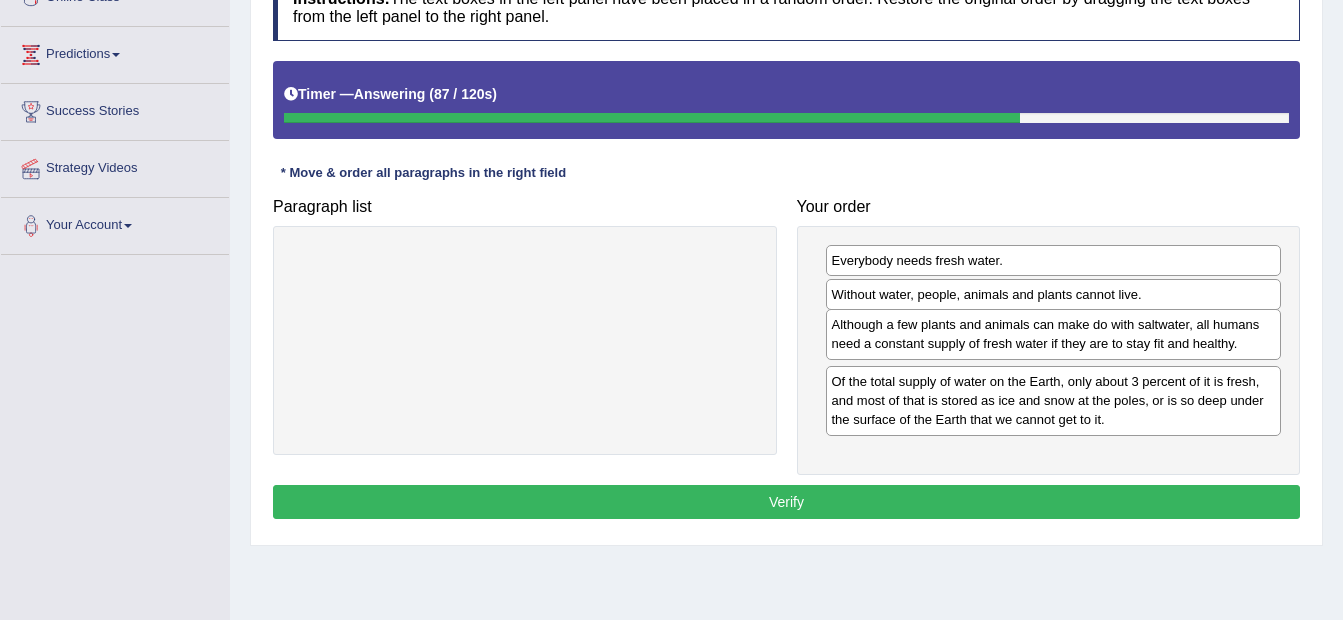 drag, startPoint x: 1051, startPoint y: 423, endPoint x: 1051, endPoint y: 347, distance: 76 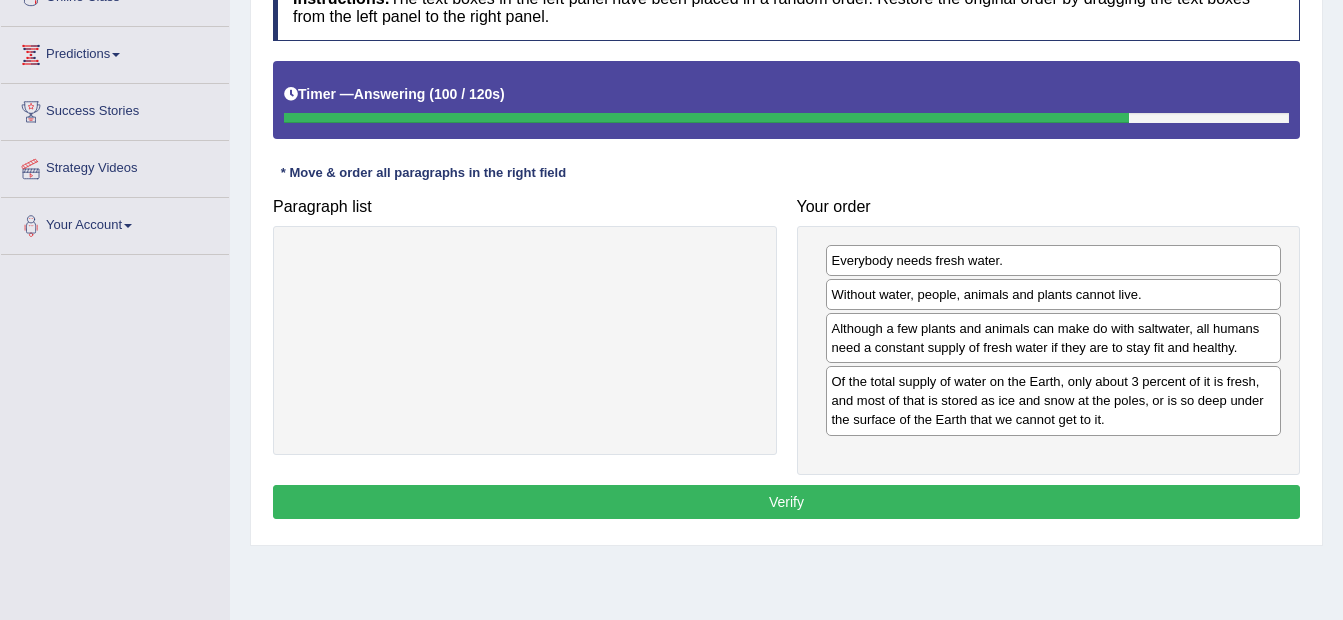click on "Verify" at bounding box center [786, 502] 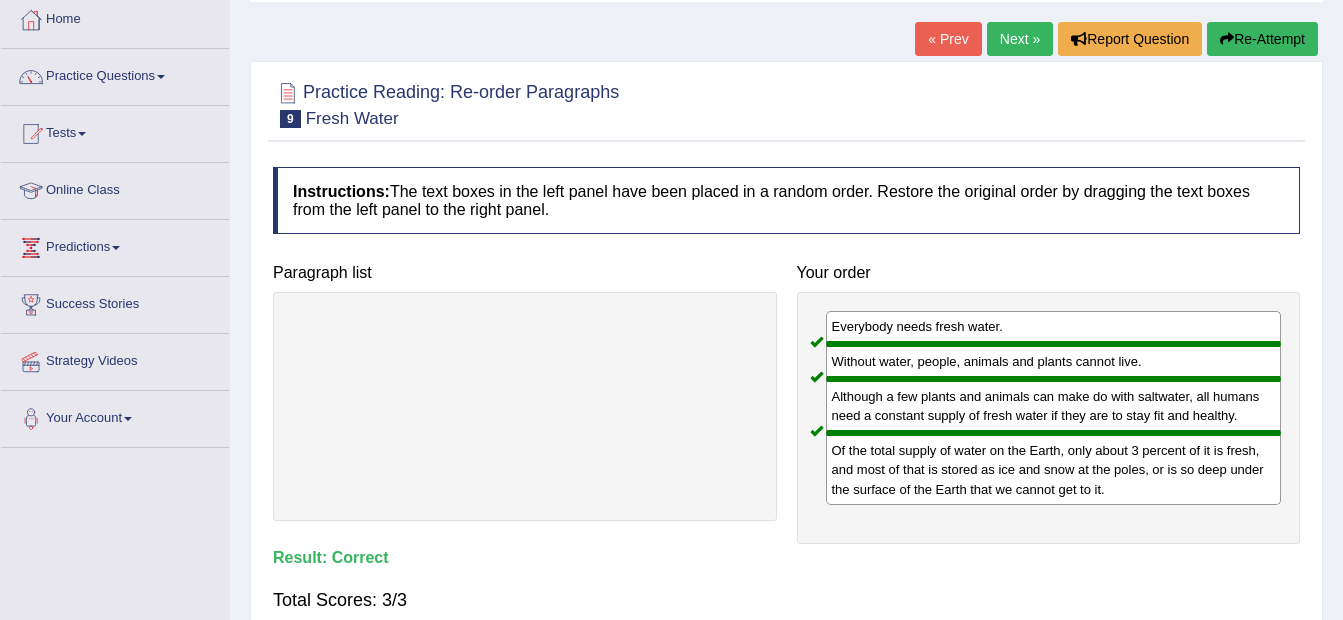scroll, scrollTop: 100, scrollLeft: 0, axis: vertical 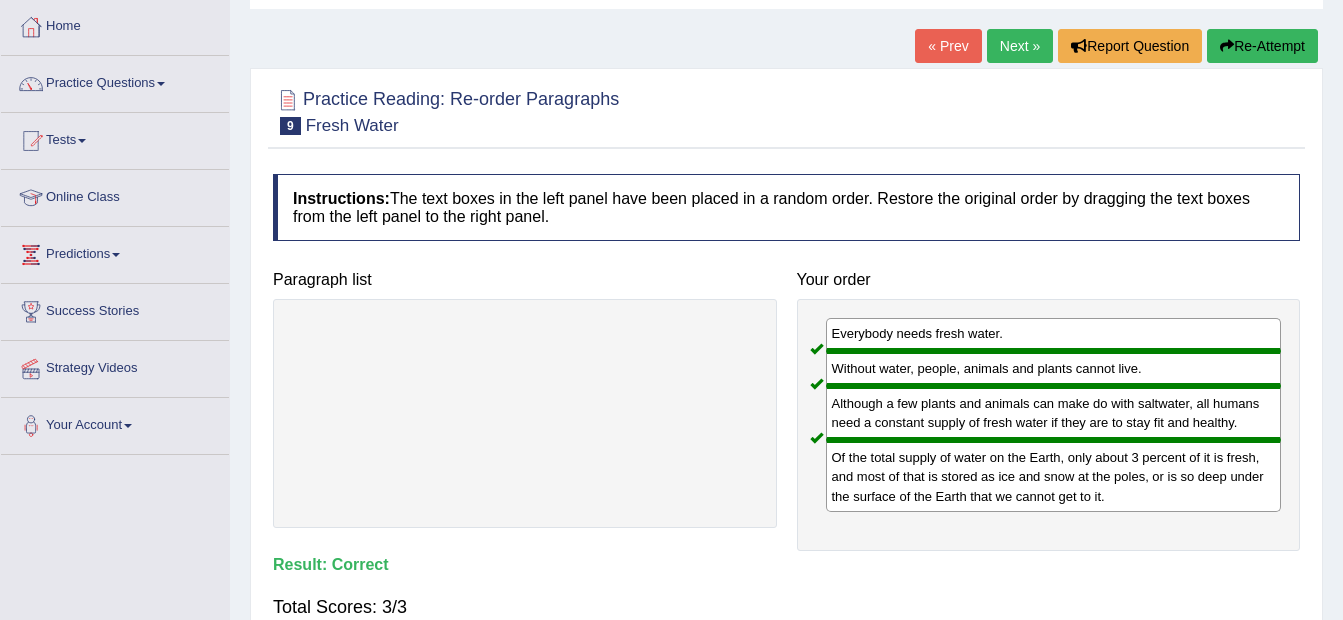 click on "Next »" at bounding box center [1020, 46] 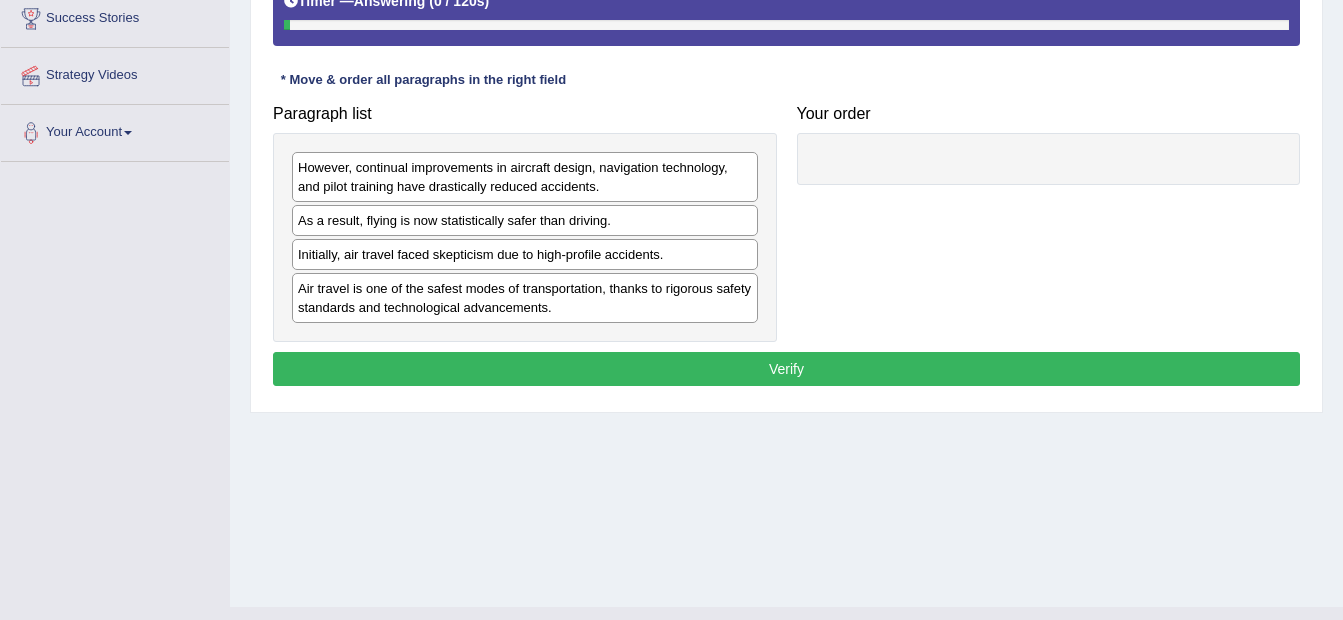 scroll, scrollTop: 400, scrollLeft: 0, axis: vertical 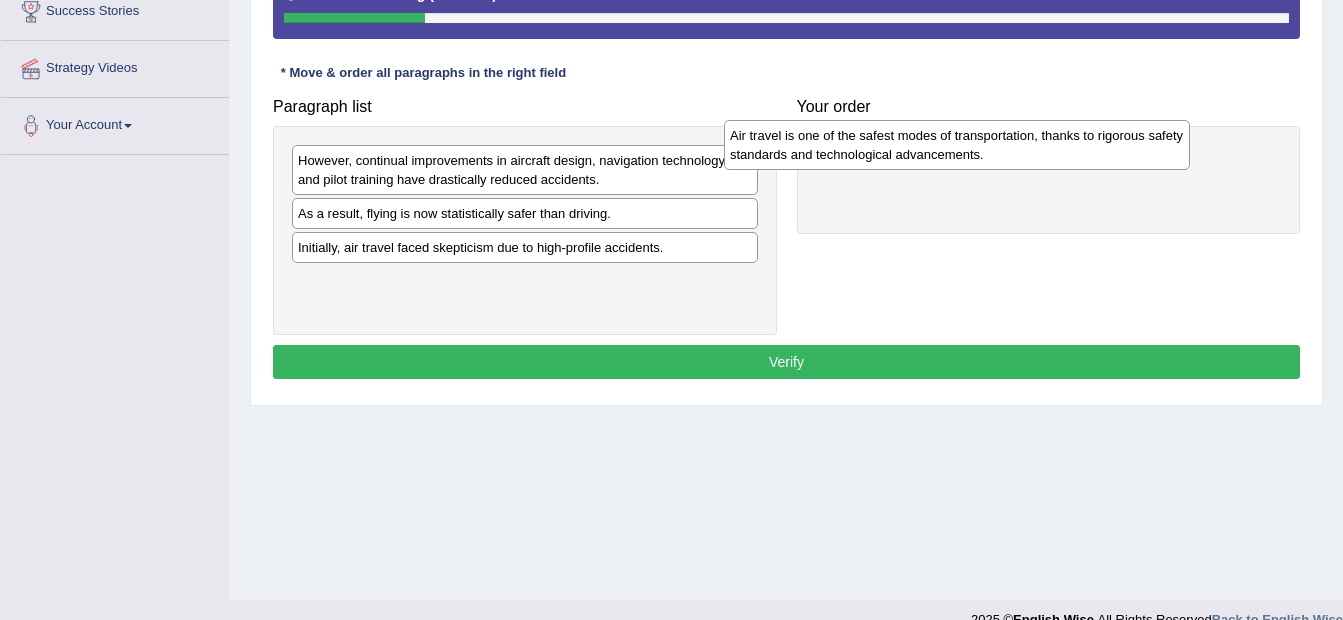 drag, startPoint x: 547, startPoint y: 295, endPoint x: 979, endPoint y: 149, distance: 456.0044 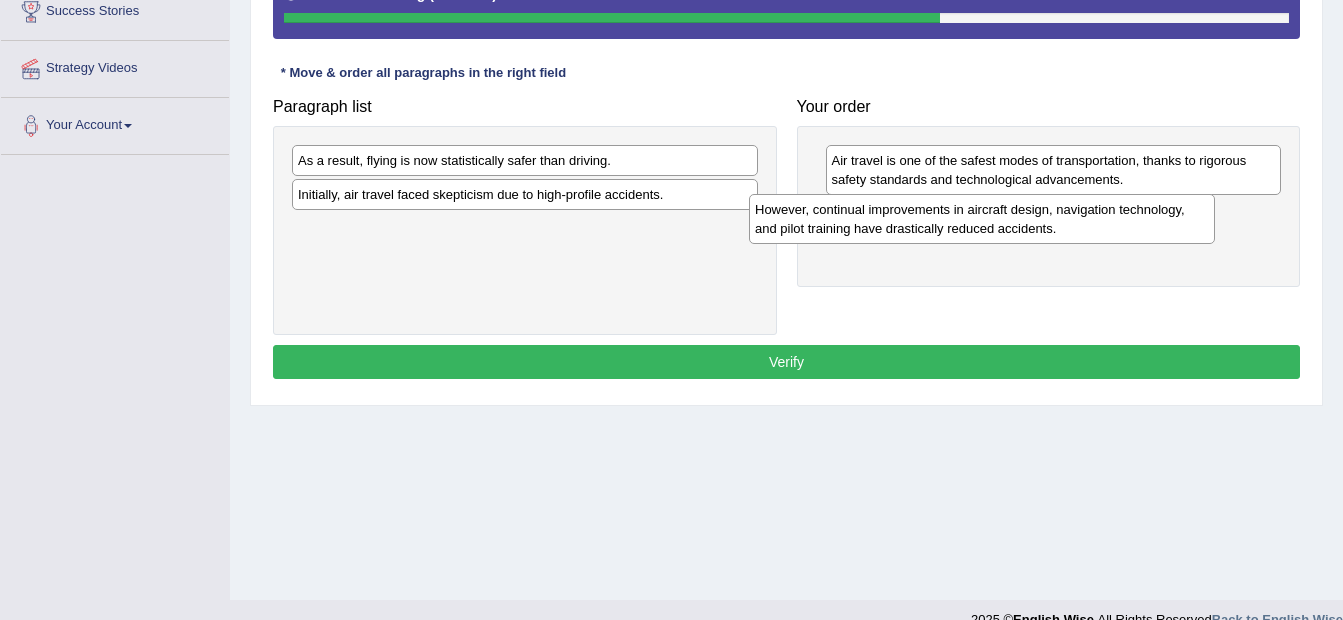 drag, startPoint x: 624, startPoint y: 179, endPoint x: 1081, endPoint y: 223, distance: 459.11328 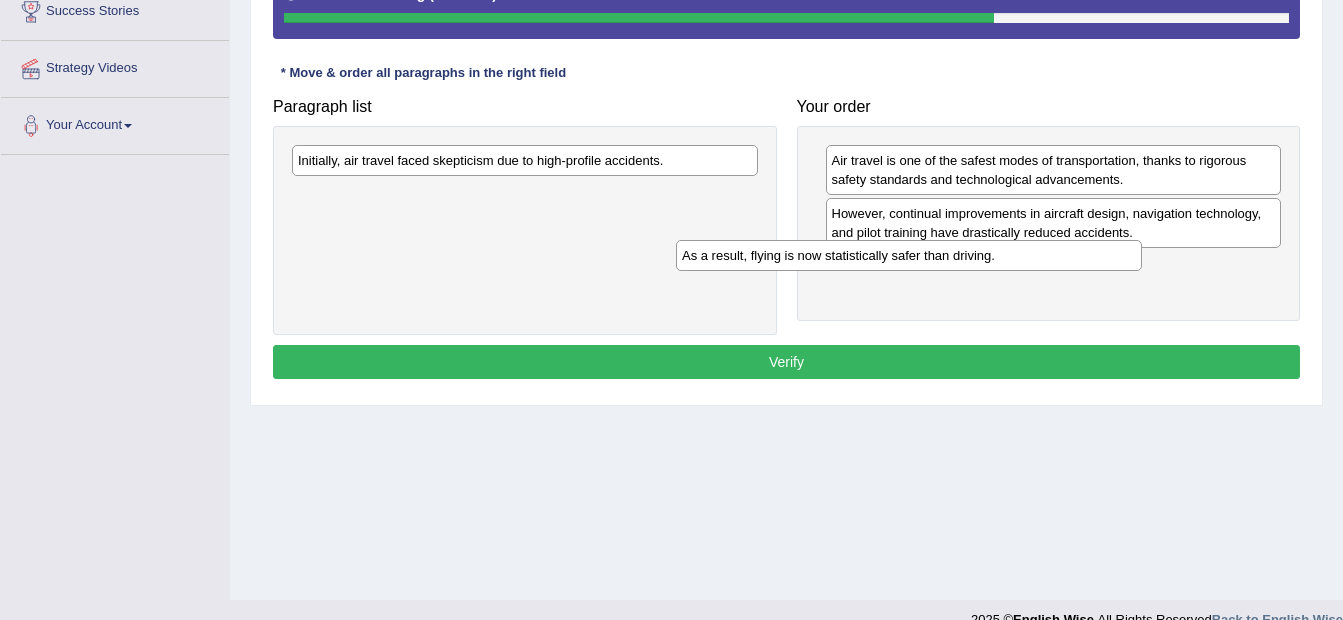 drag, startPoint x: 691, startPoint y: 163, endPoint x: 1075, endPoint y: 257, distance: 395.33783 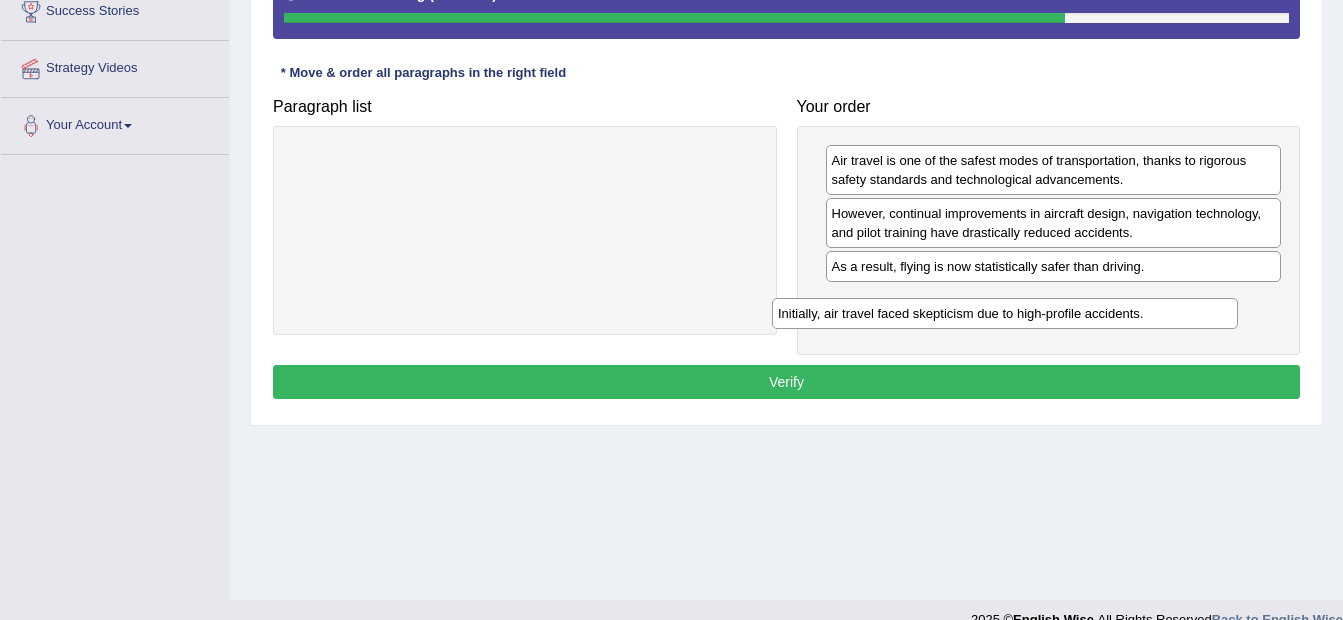 drag, startPoint x: 675, startPoint y: 167, endPoint x: 1155, endPoint y: 320, distance: 503.7946 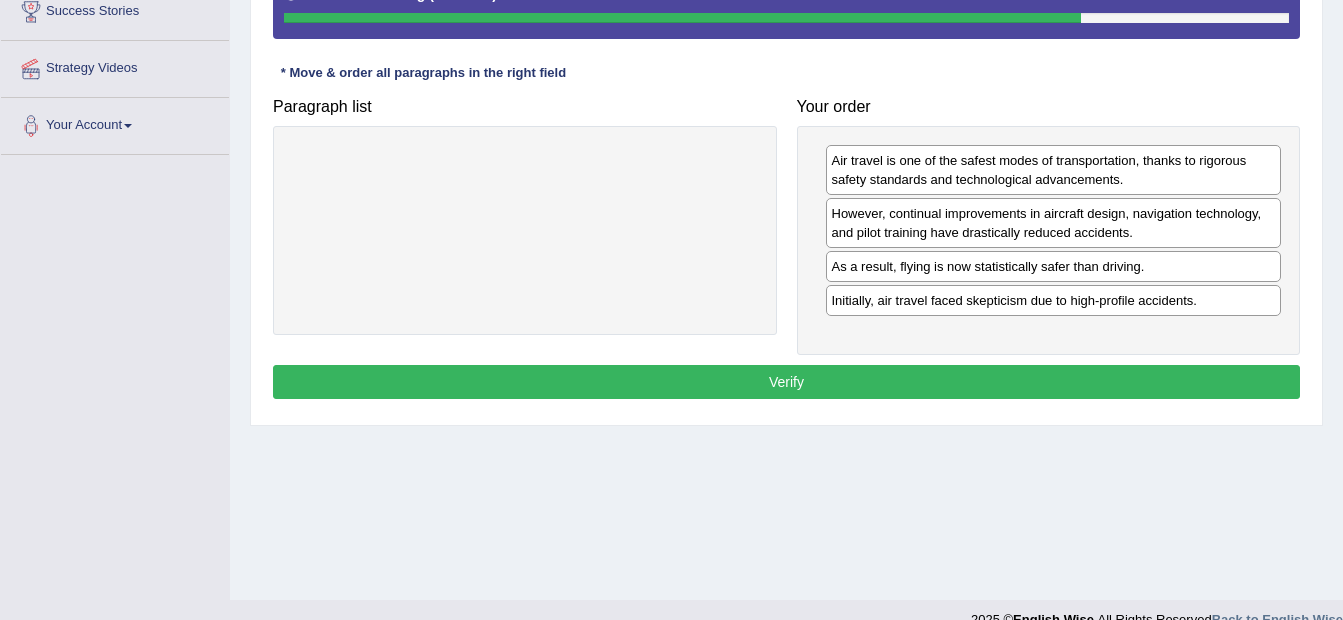 click on "Verify" at bounding box center [786, 382] 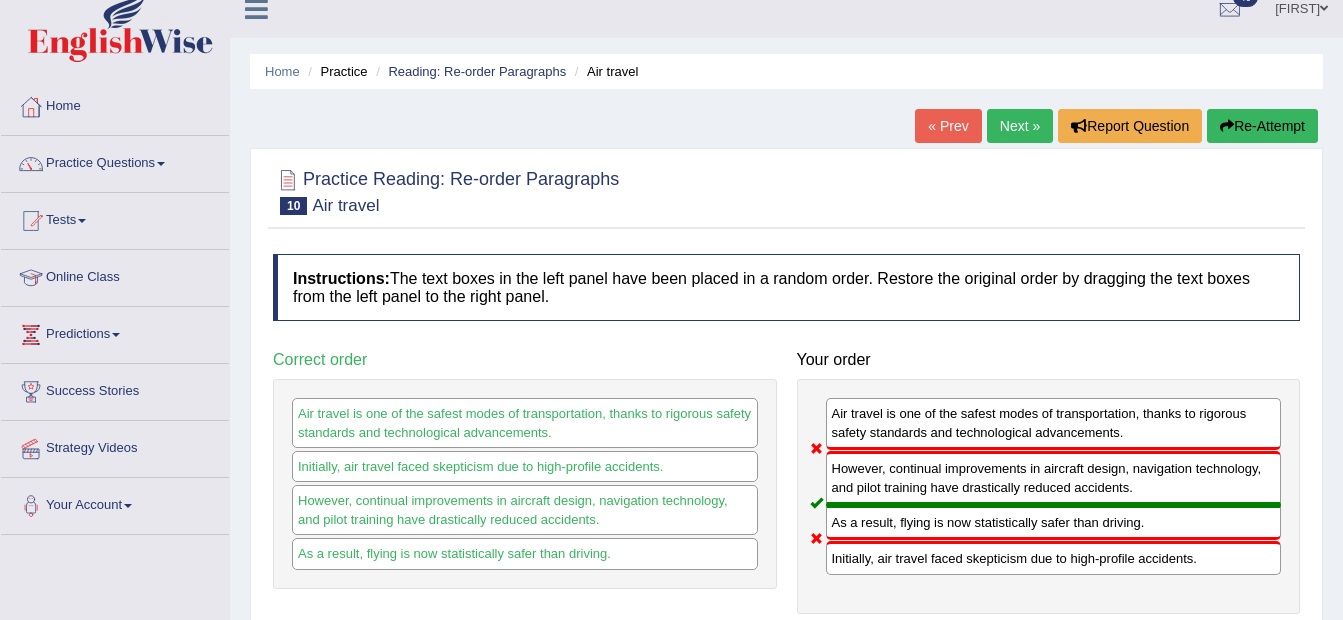scroll, scrollTop: 0, scrollLeft: 0, axis: both 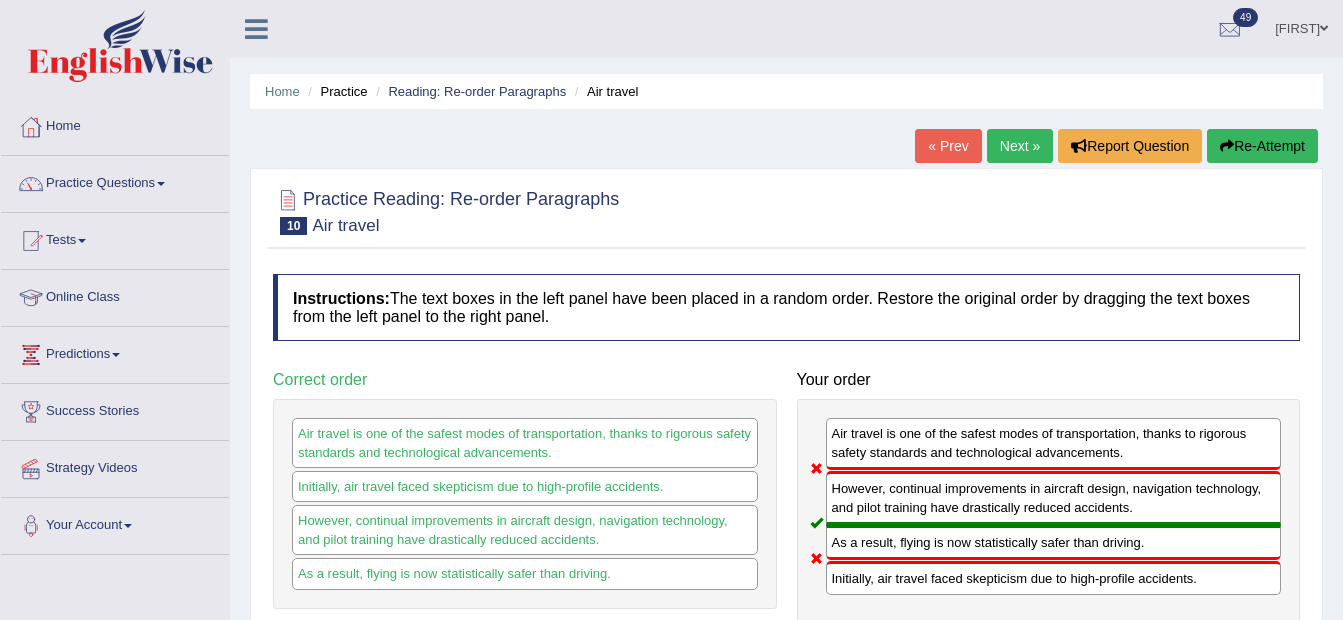 click on "Next »" at bounding box center (1020, 146) 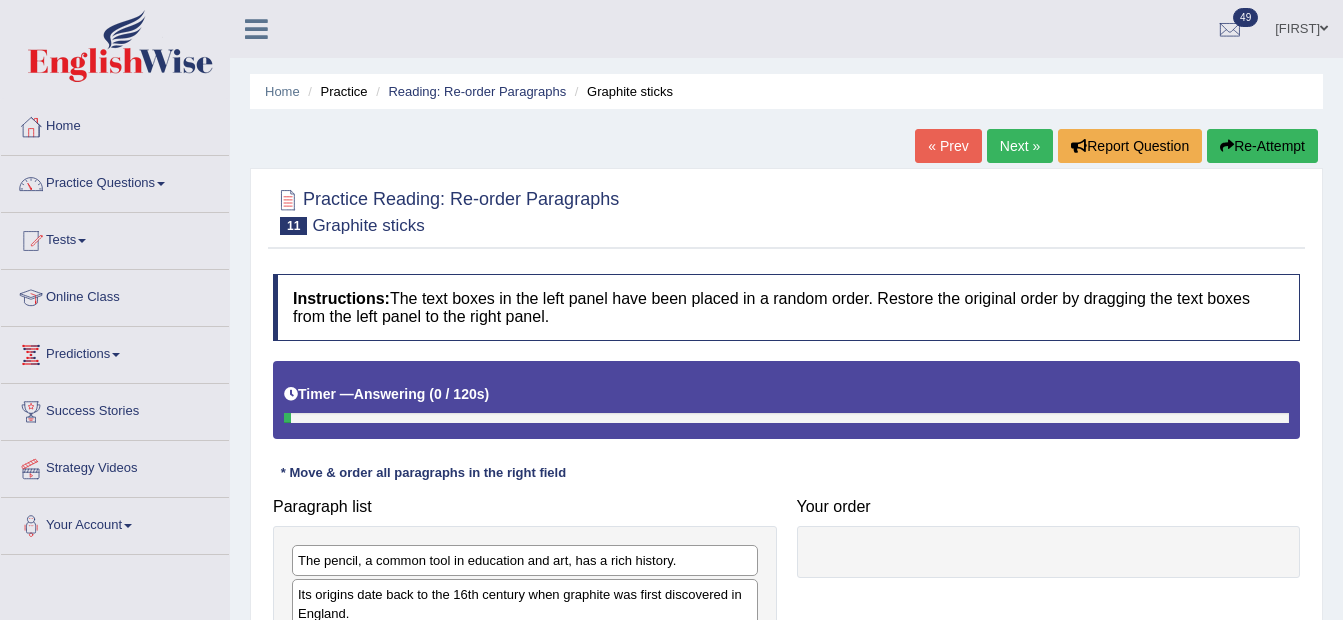 scroll, scrollTop: 300, scrollLeft: 0, axis: vertical 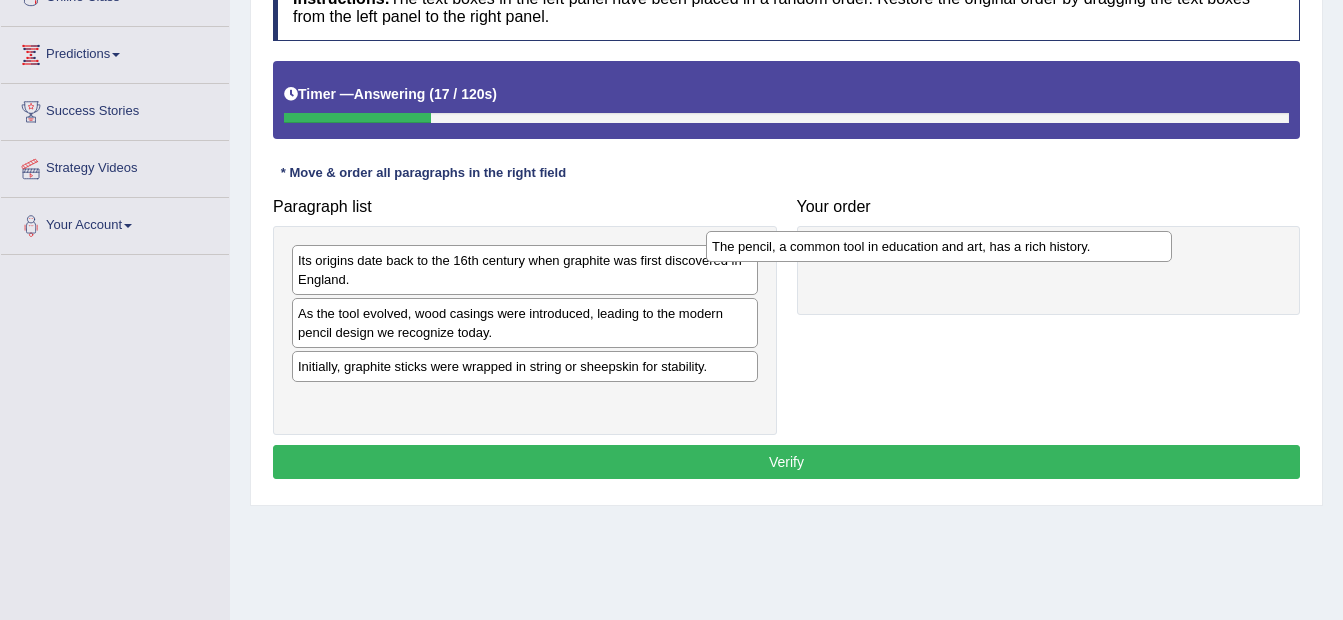 drag, startPoint x: 545, startPoint y: 274, endPoint x: 961, endPoint y: 258, distance: 416.3076 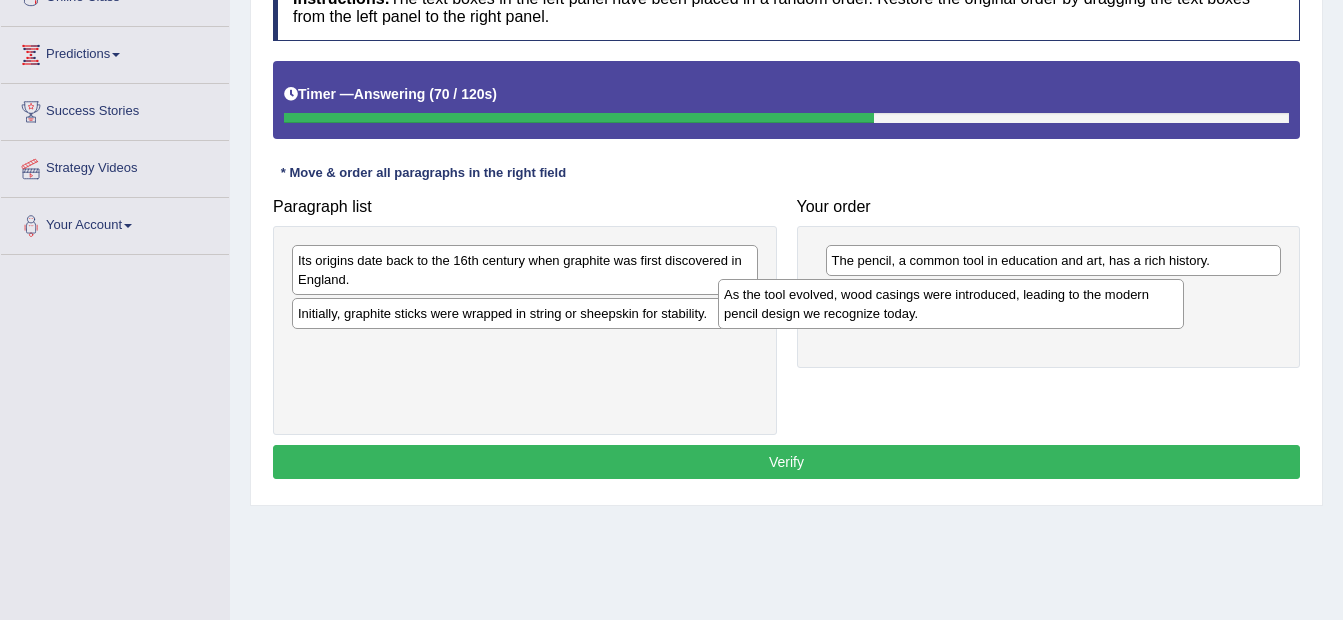 drag, startPoint x: 480, startPoint y: 339, endPoint x: 907, endPoint y: 319, distance: 427.46814 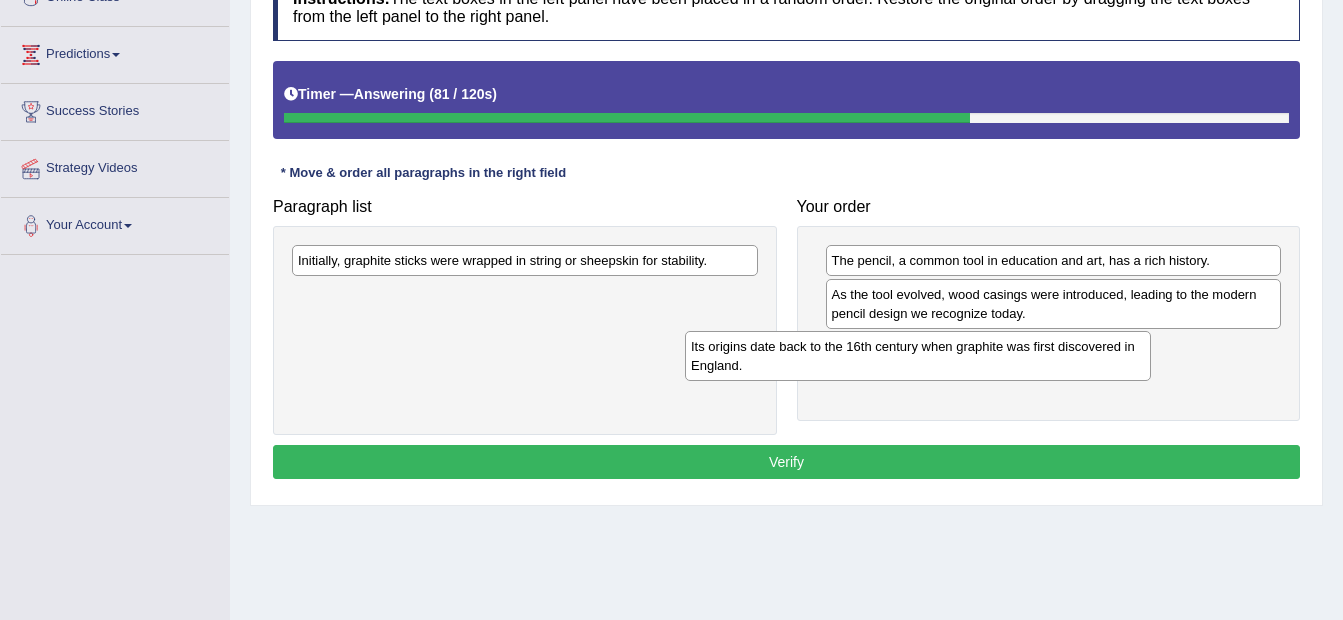 drag, startPoint x: 574, startPoint y: 275, endPoint x: 966, endPoint y: 358, distance: 400.69064 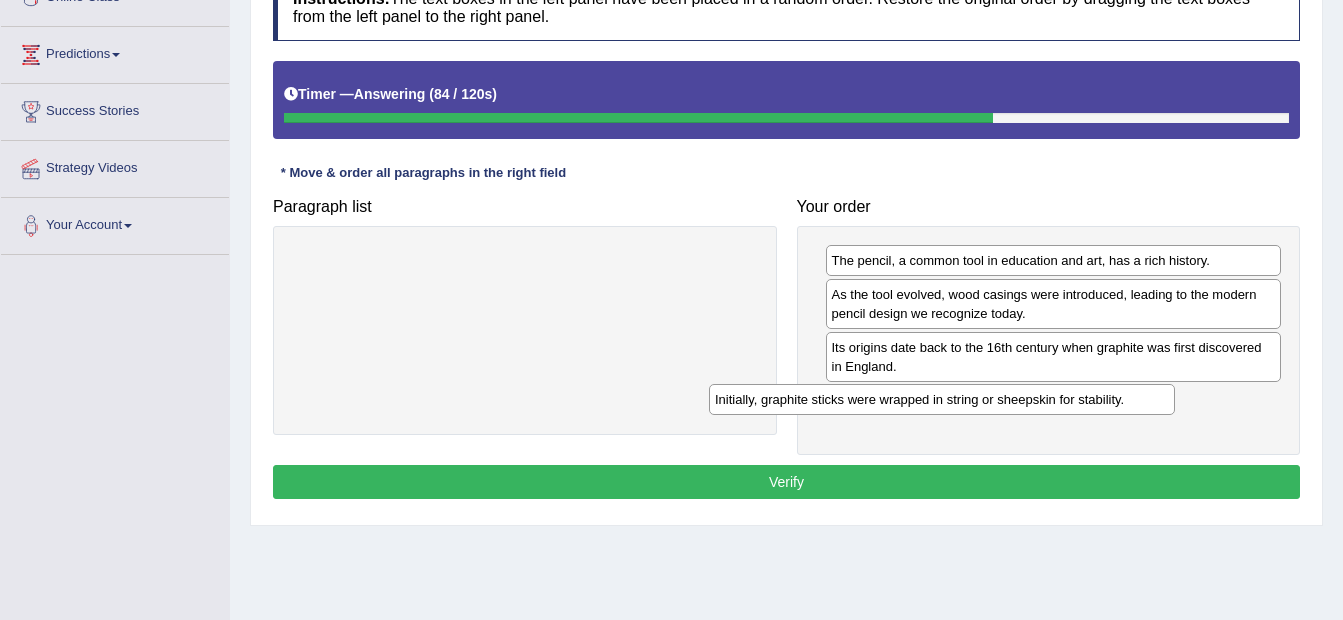 drag, startPoint x: 650, startPoint y: 264, endPoint x: 1068, endPoint y: 403, distance: 440.5054 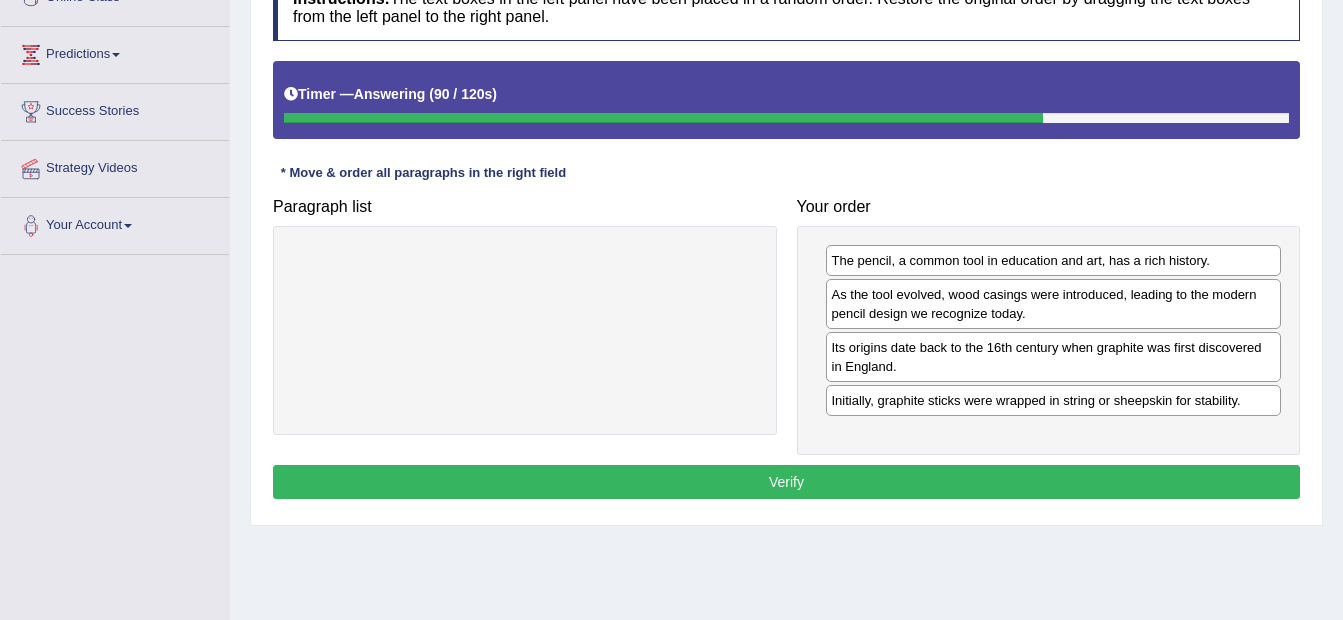 click on "Verify" at bounding box center [786, 482] 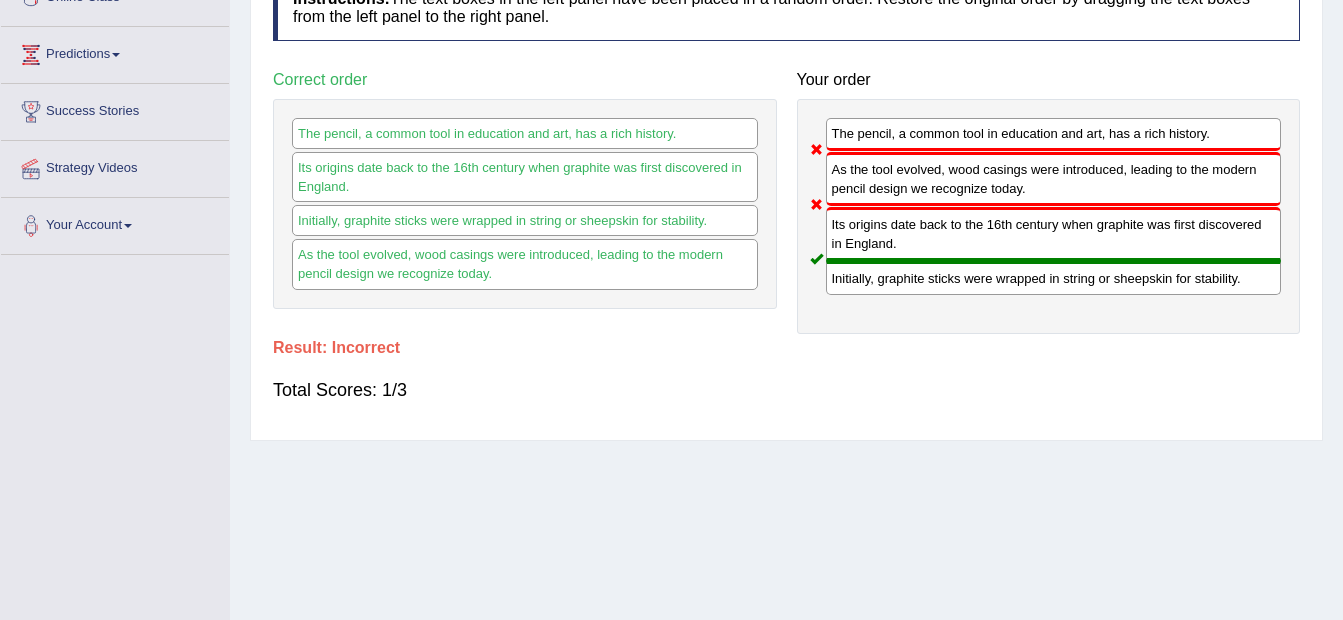 scroll, scrollTop: 0, scrollLeft: 0, axis: both 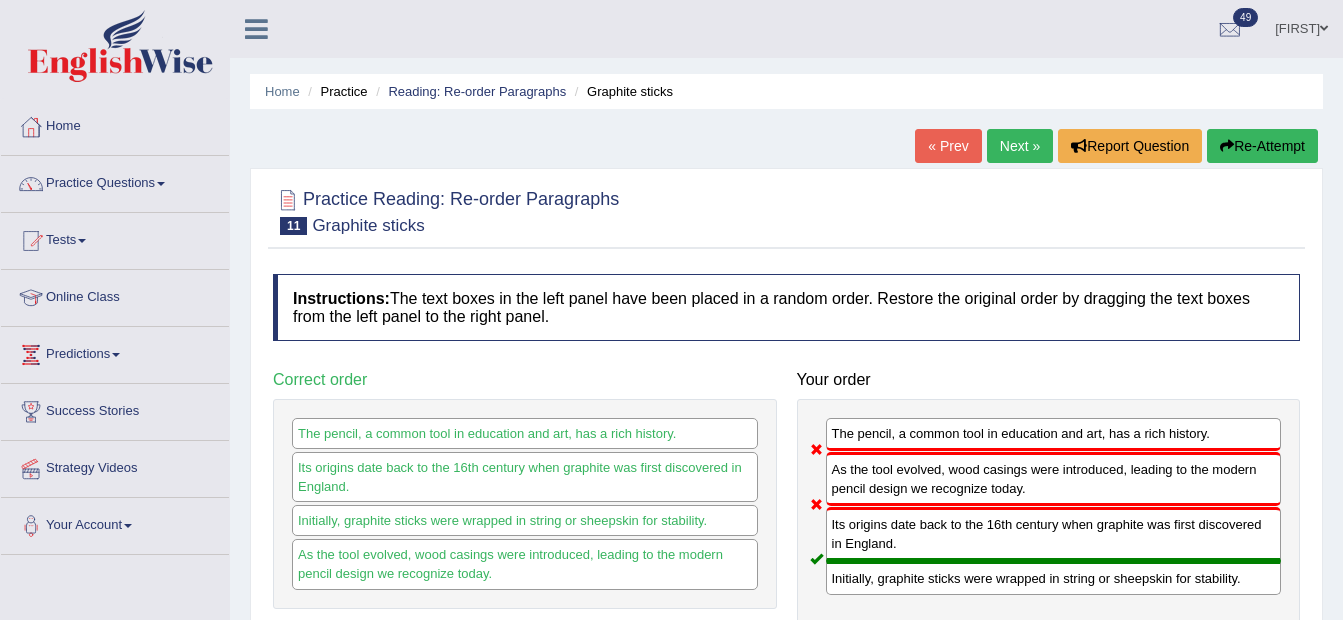 click on "Next »" at bounding box center [1020, 146] 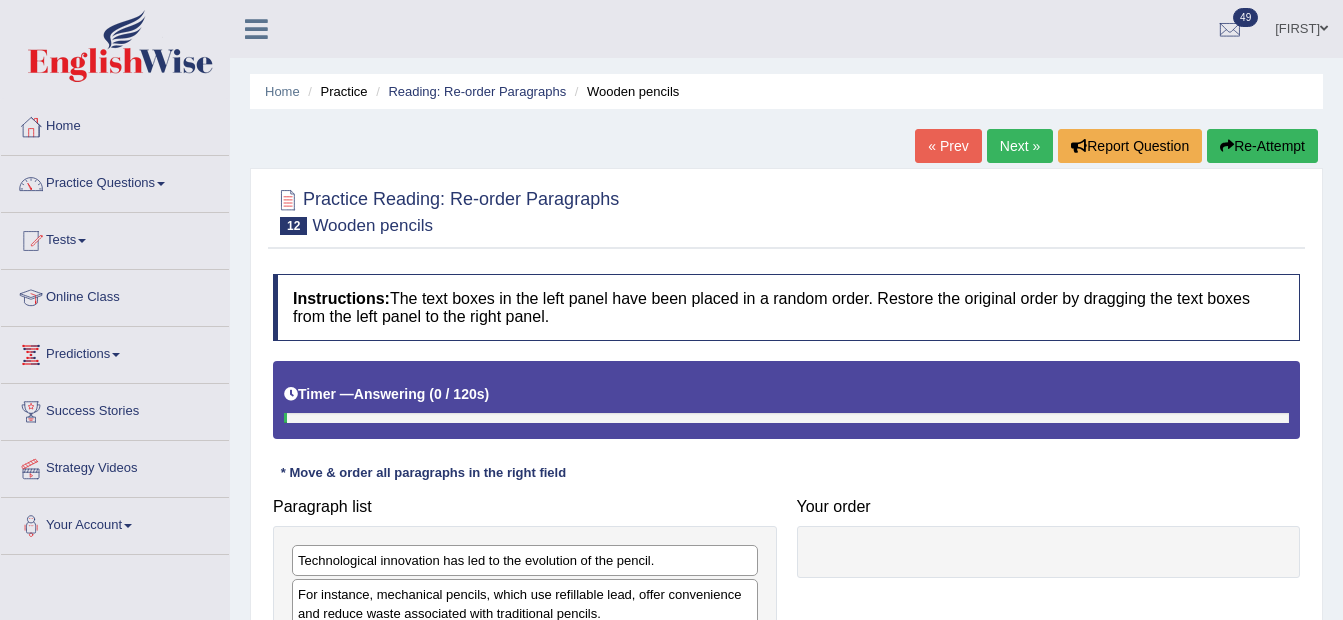 scroll, scrollTop: 393, scrollLeft: 0, axis: vertical 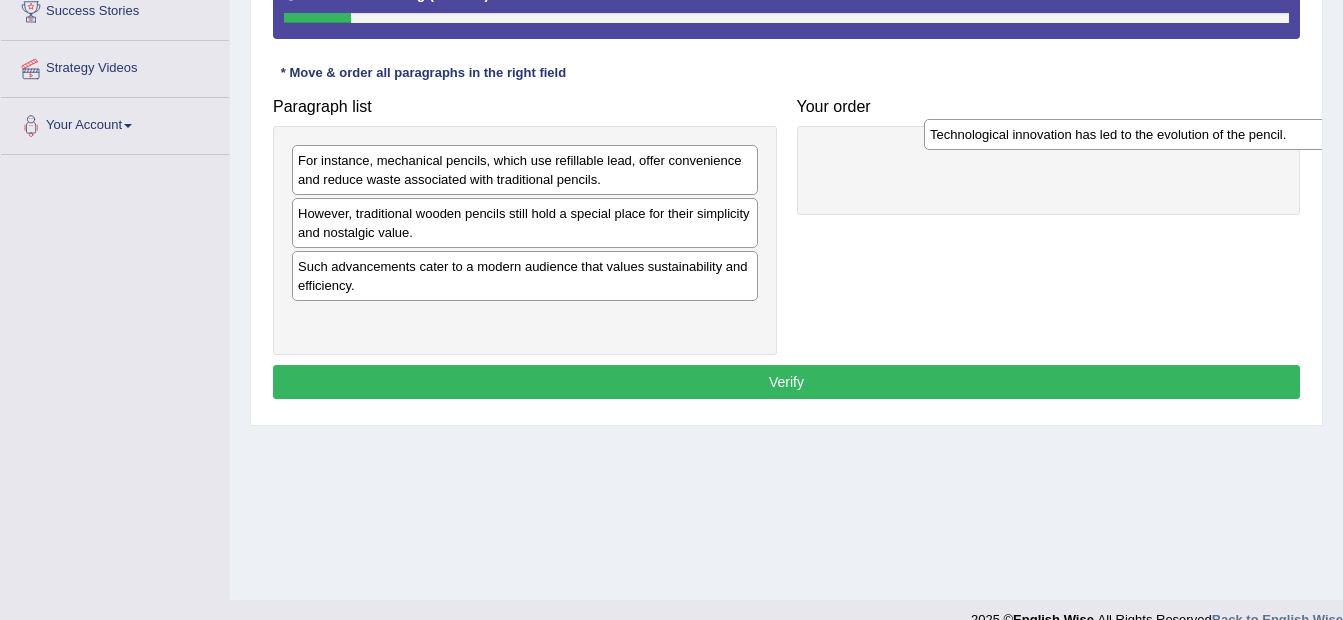 drag, startPoint x: 519, startPoint y: 161, endPoint x: 1151, endPoint y: 135, distance: 632.5346 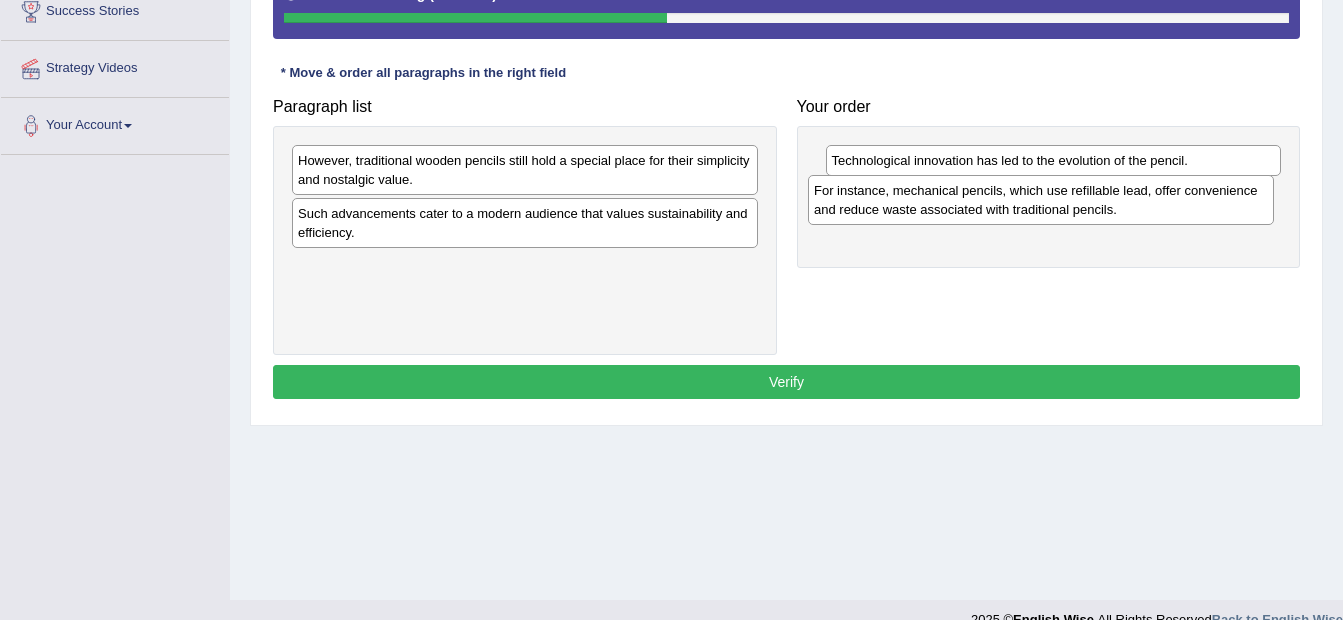 drag, startPoint x: 518, startPoint y: 178, endPoint x: 1034, endPoint y: 206, distance: 516.75916 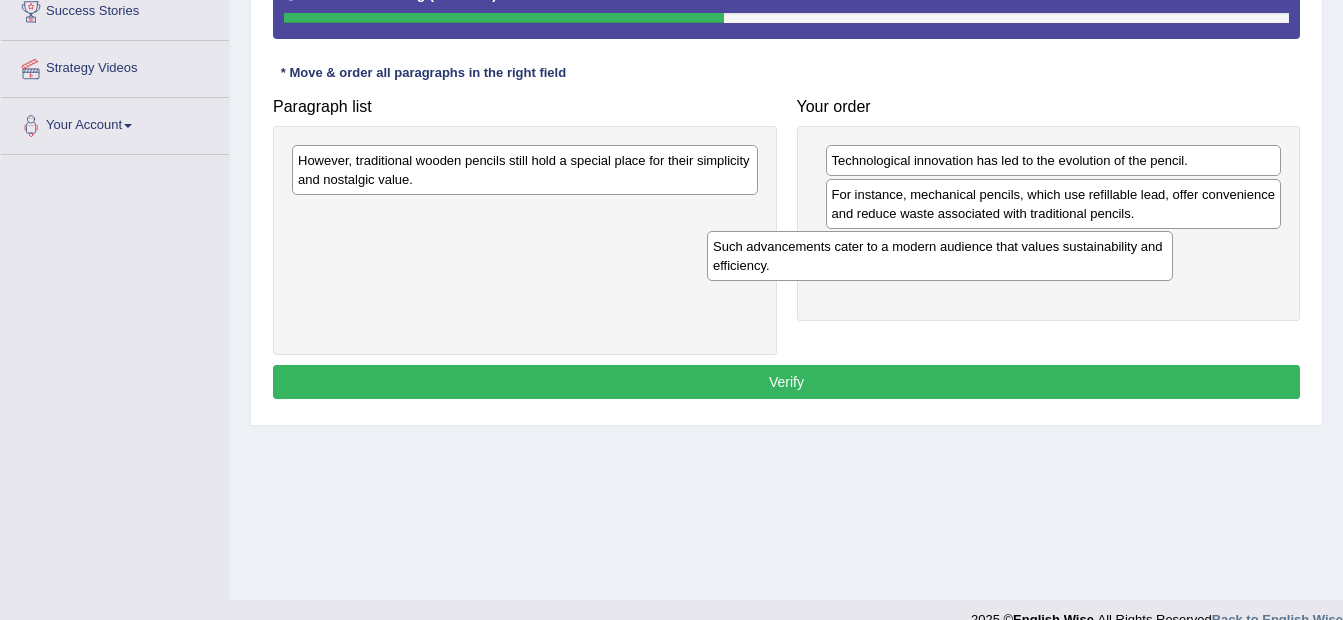 drag, startPoint x: 601, startPoint y: 231, endPoint x: 1016, endPoint y: 260, distance: 416.01202 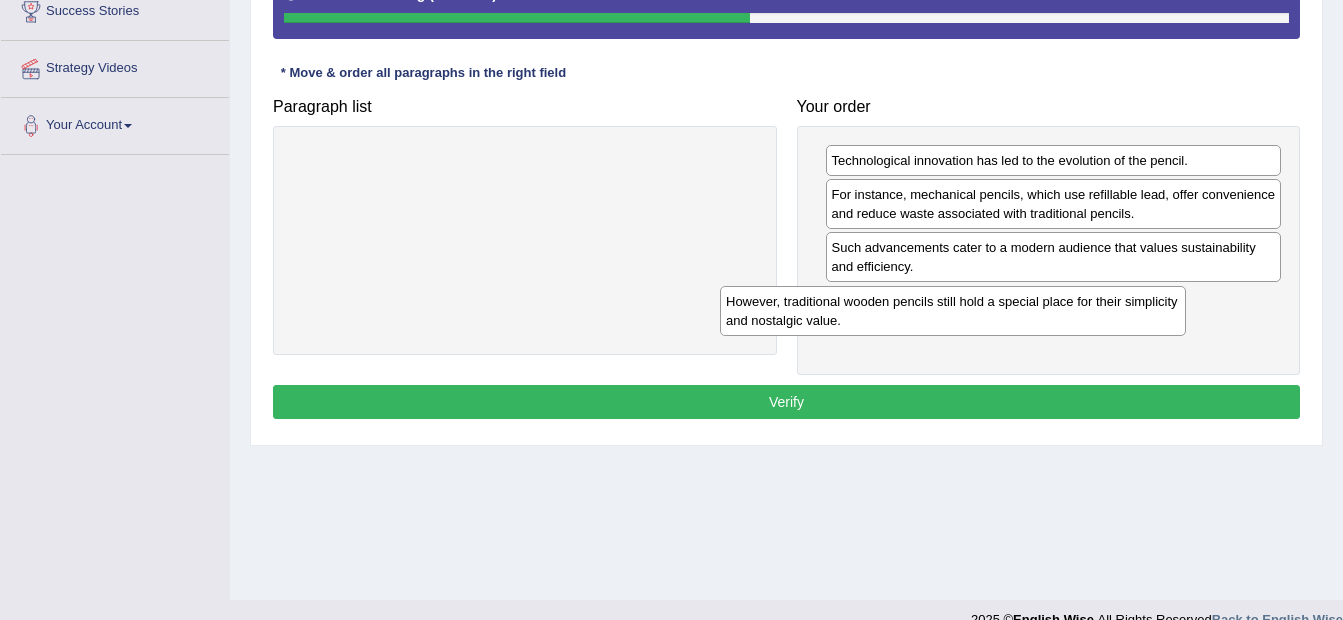 drag, startPoint x: 607, startPoint y: 182, endPoint x: 1036, endPoint y: 316, distance: 449.44077 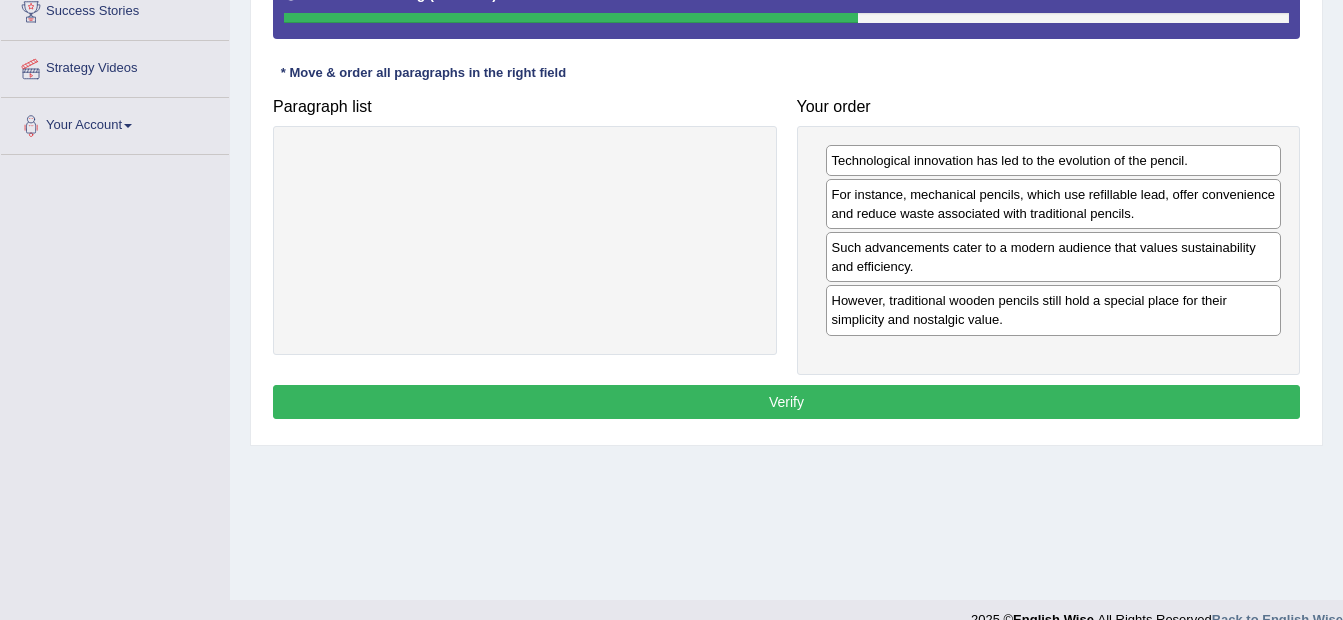 click on "Verify" at bounding box center (786, 402) 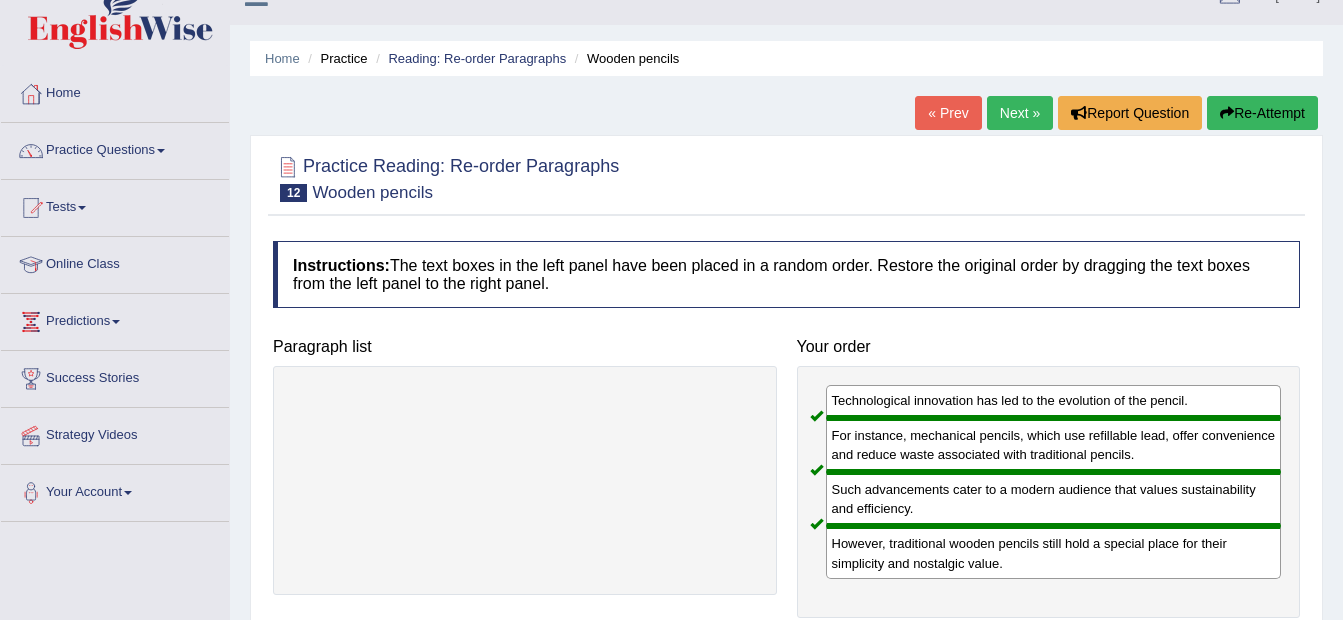 scroll, scrollTop: 0, scrollLeft: 0, axis: both 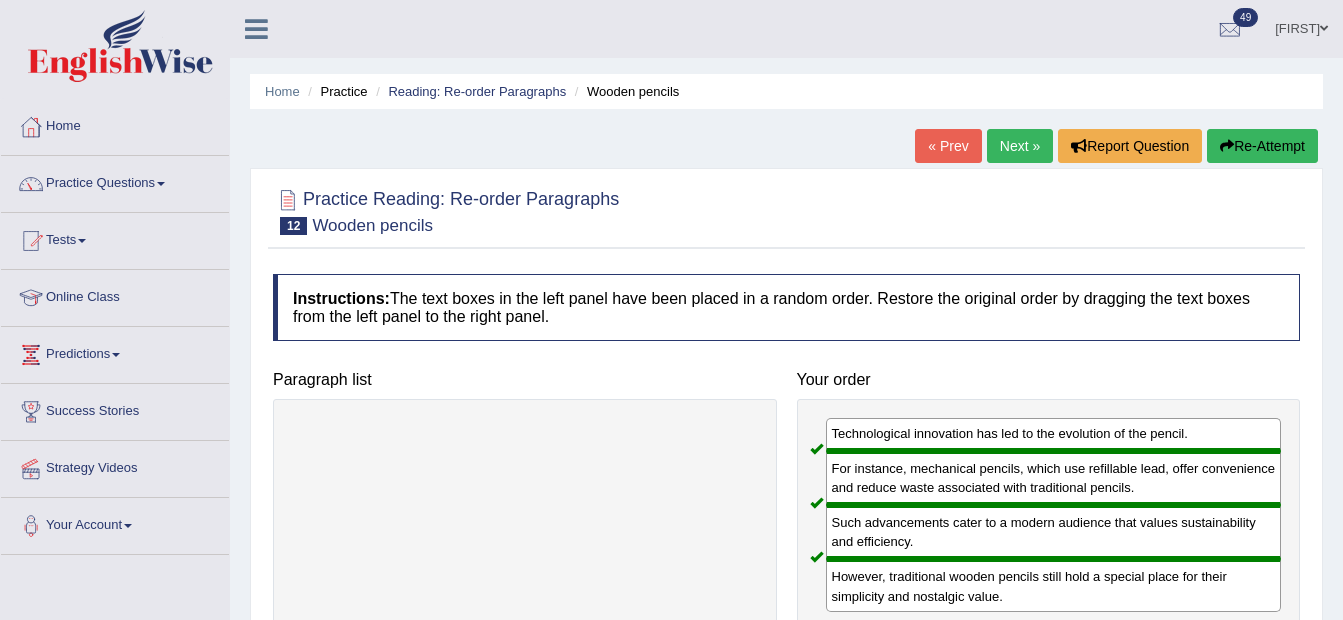 click on "Next »" at bounding box center (1020, 146) 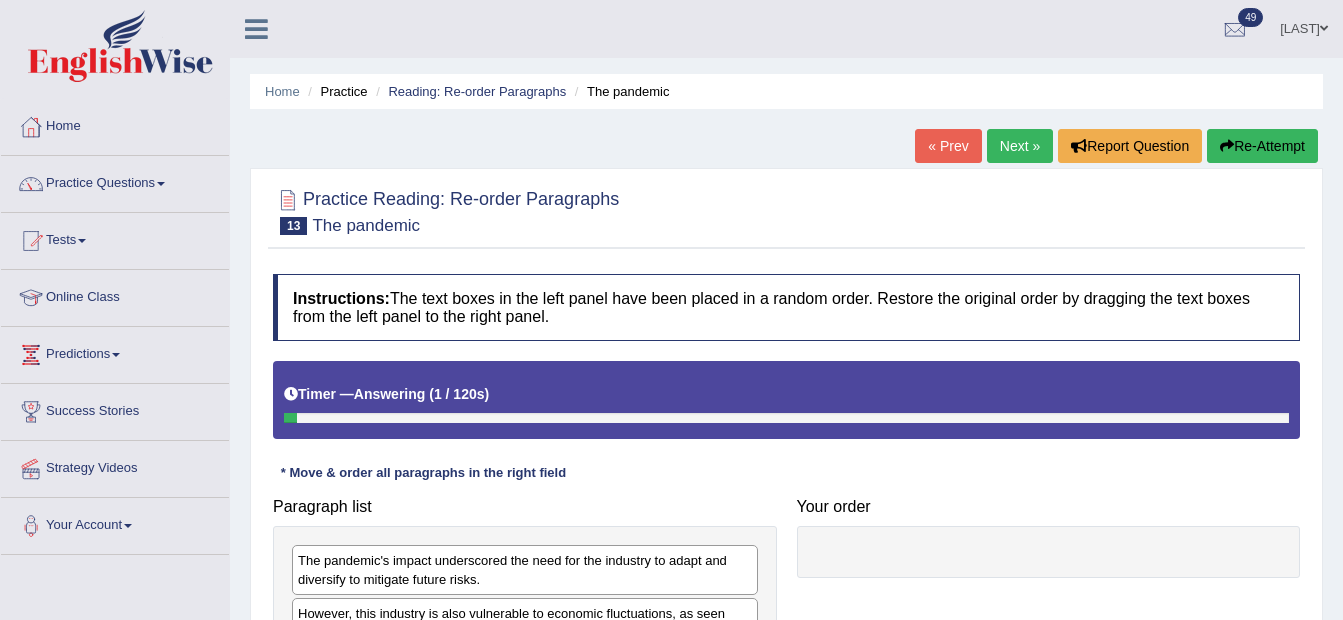 scroll, scrollTop: 300, scrollLeft: 0, axis: vertical 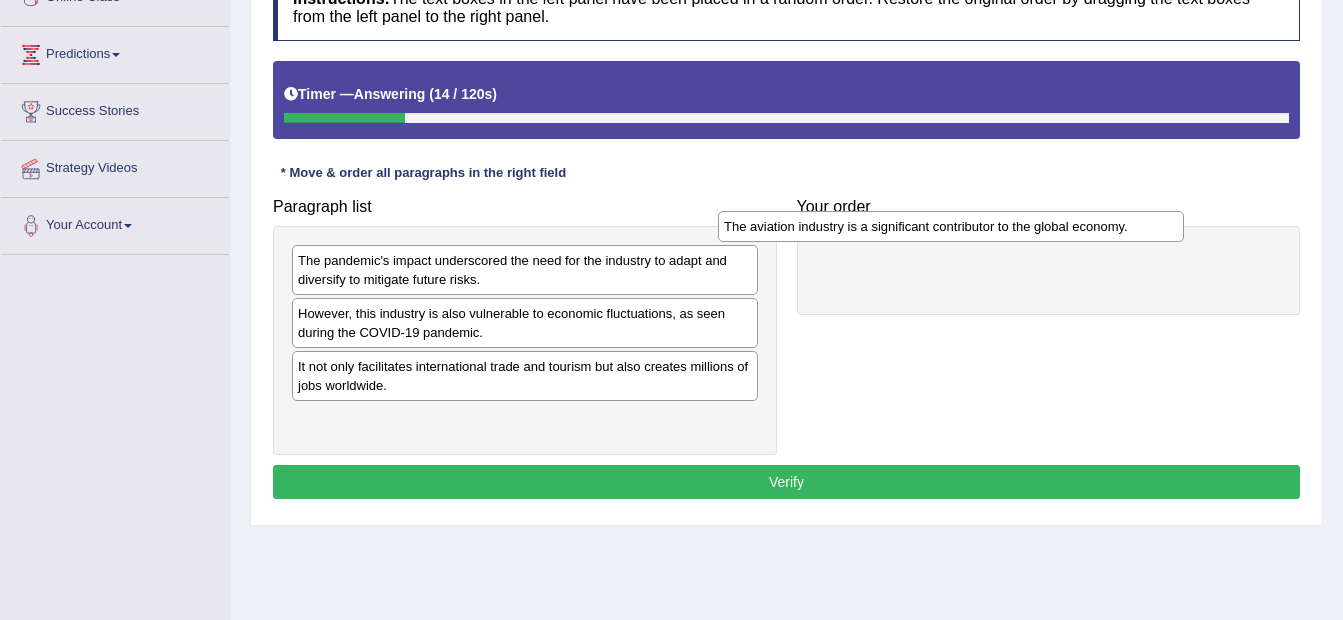drag, startPoint x: 636, startPoint y: 373, endPoint x: 1080, endPoint y: 231, distance: 466.15448 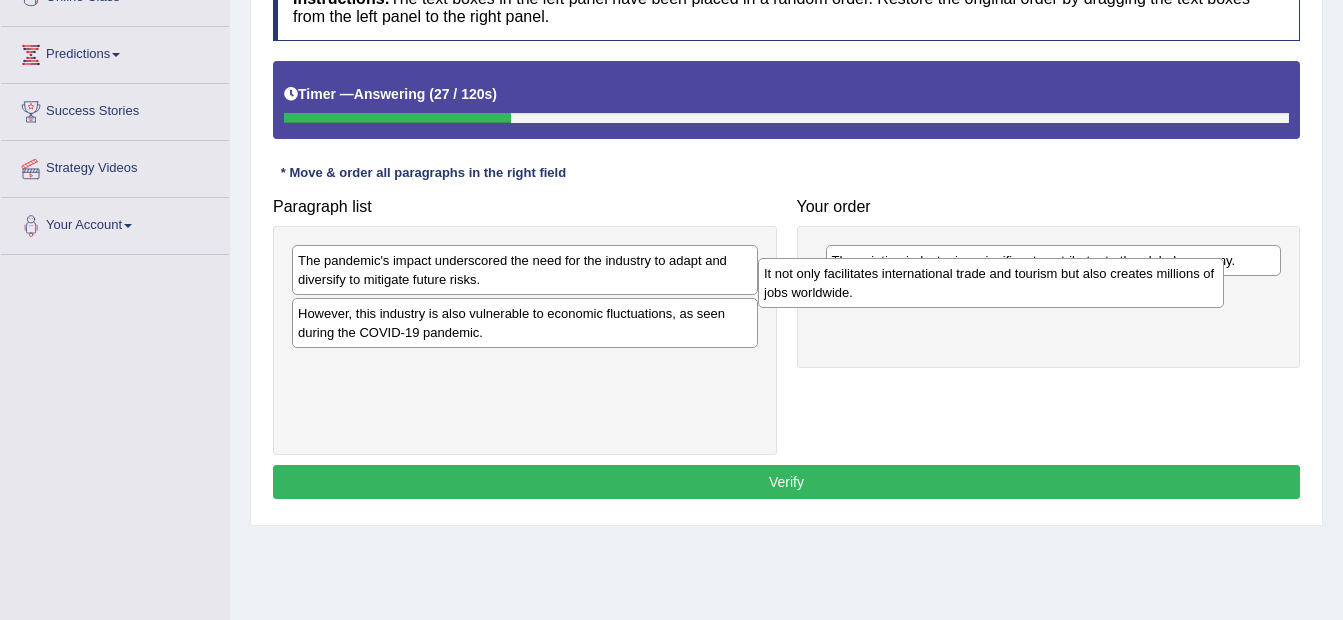 drag, startPoint x: 628, startPoint y: 375, endPoint x: 1096, endPoint y: 284, distance: 476.76514 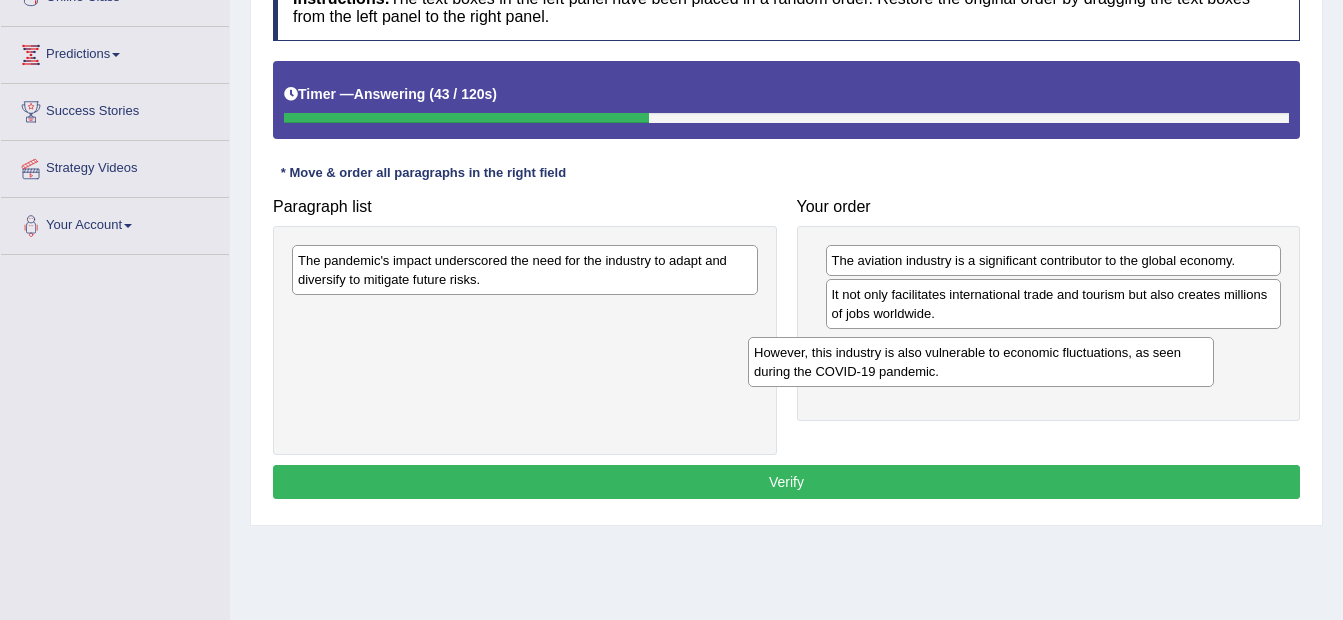 drag, startPoint x: 560, startPoint y: 338, endPoint x: 1016, endPoint y: 377, distance: 457.66473 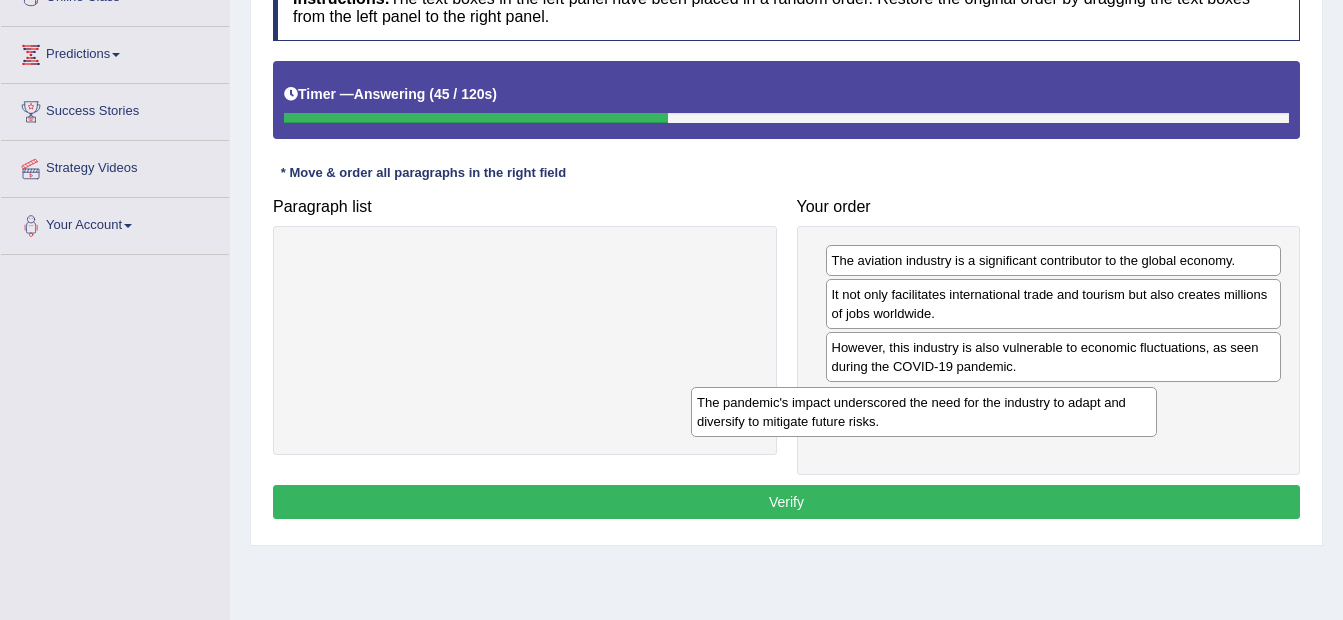 drag, startPoint x: 668, startPoint y: 276, endPoint x: 1067, endPoint y: 418, distance: 423.51505 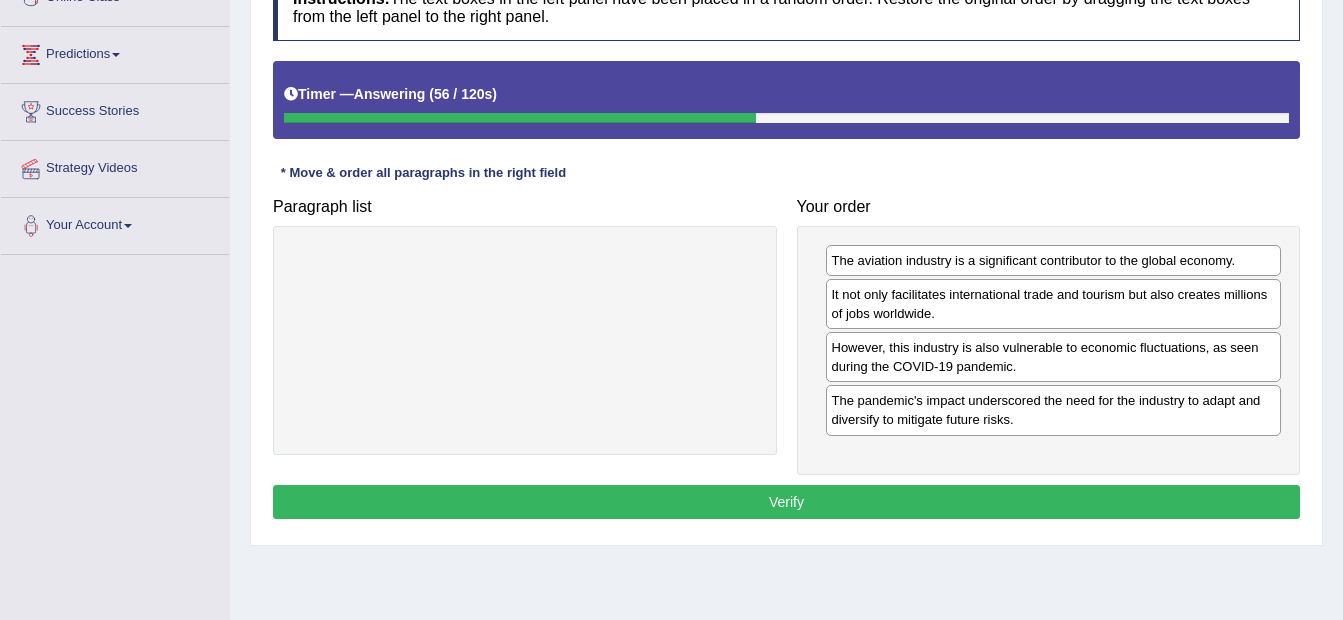 click on "Verify" at bounding box center [786, 502] 